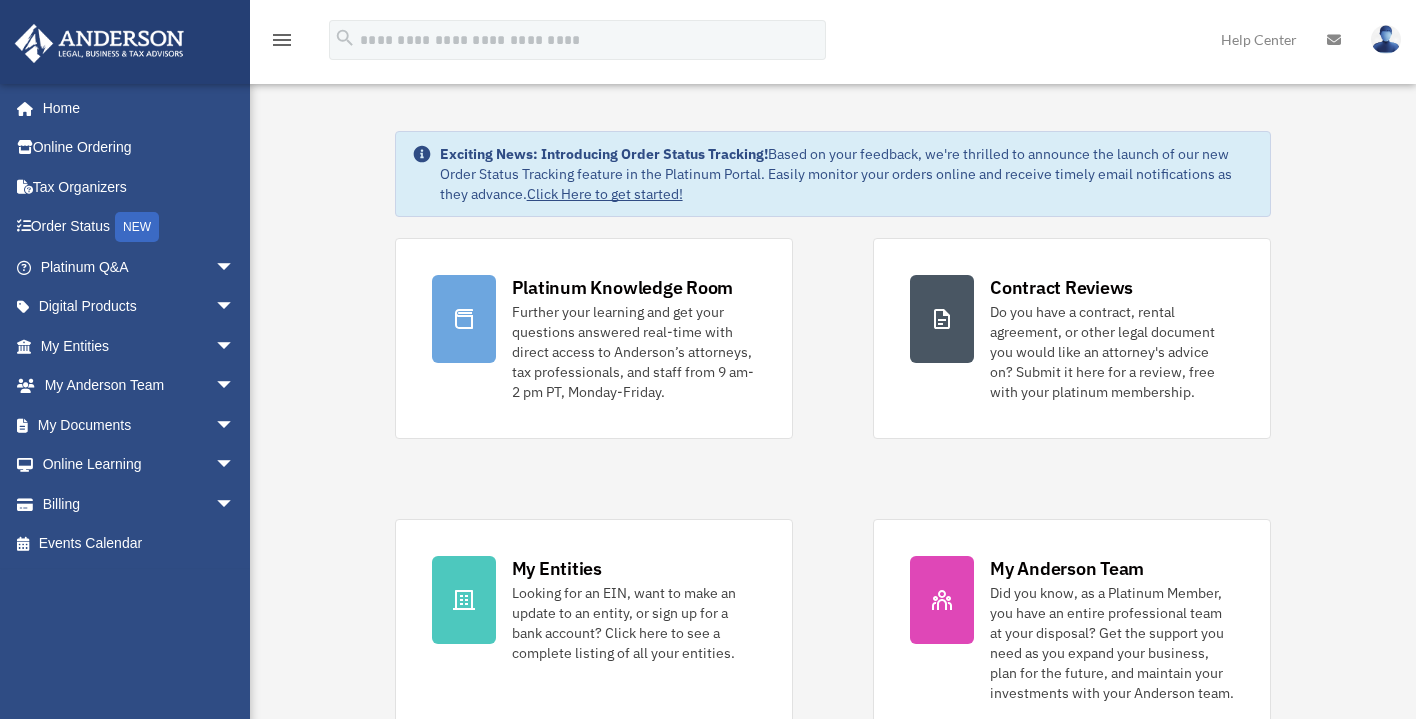 scroll, scrollTop: 0, scrollLeft: 0, axis: both 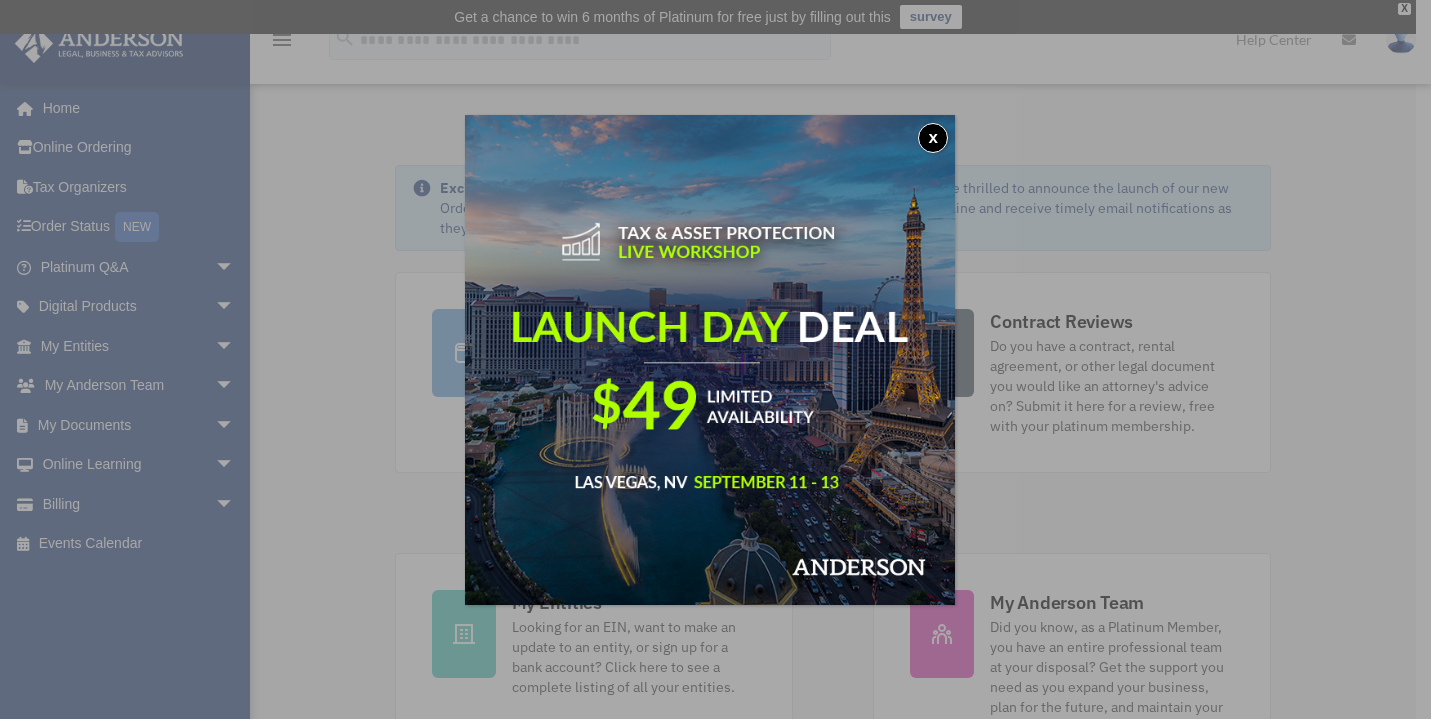 click on "x" at bounding box center [933, 138] 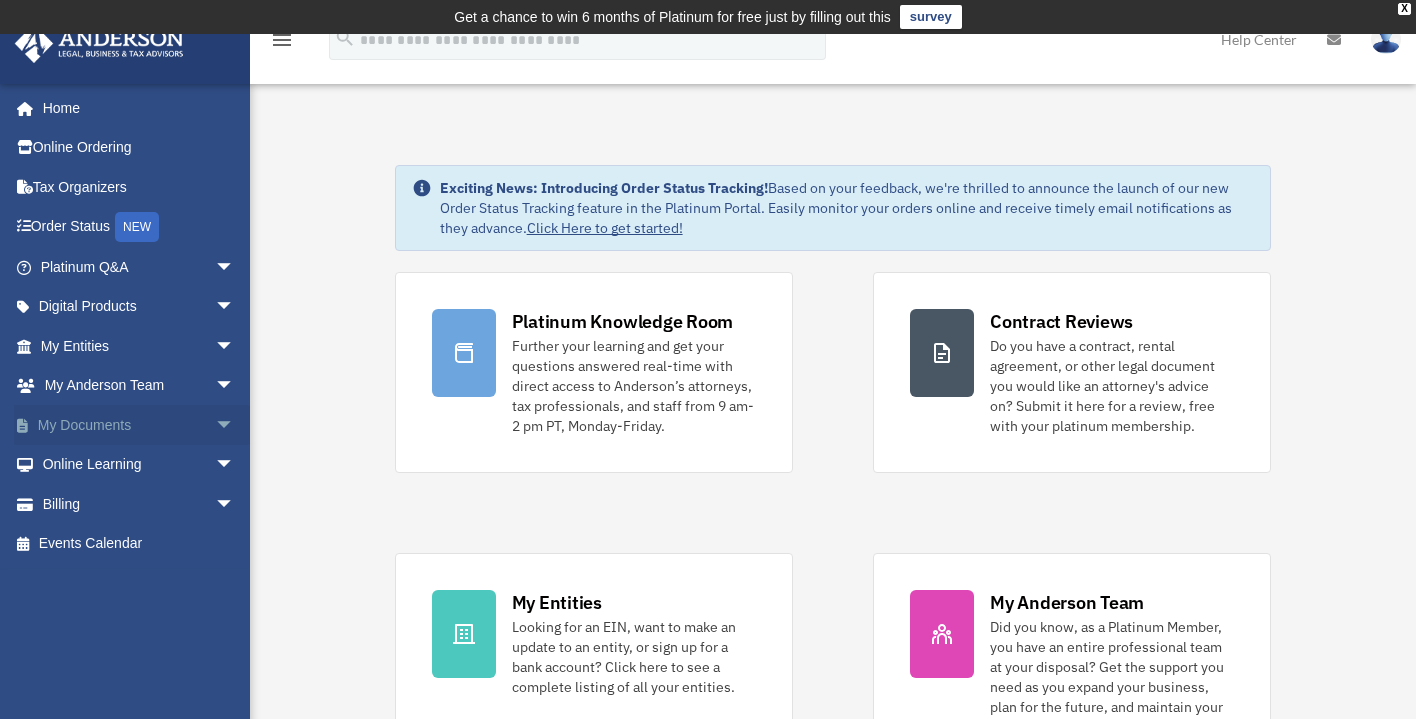 click on "arrow_drop_down" at bounding box center [235, 425] 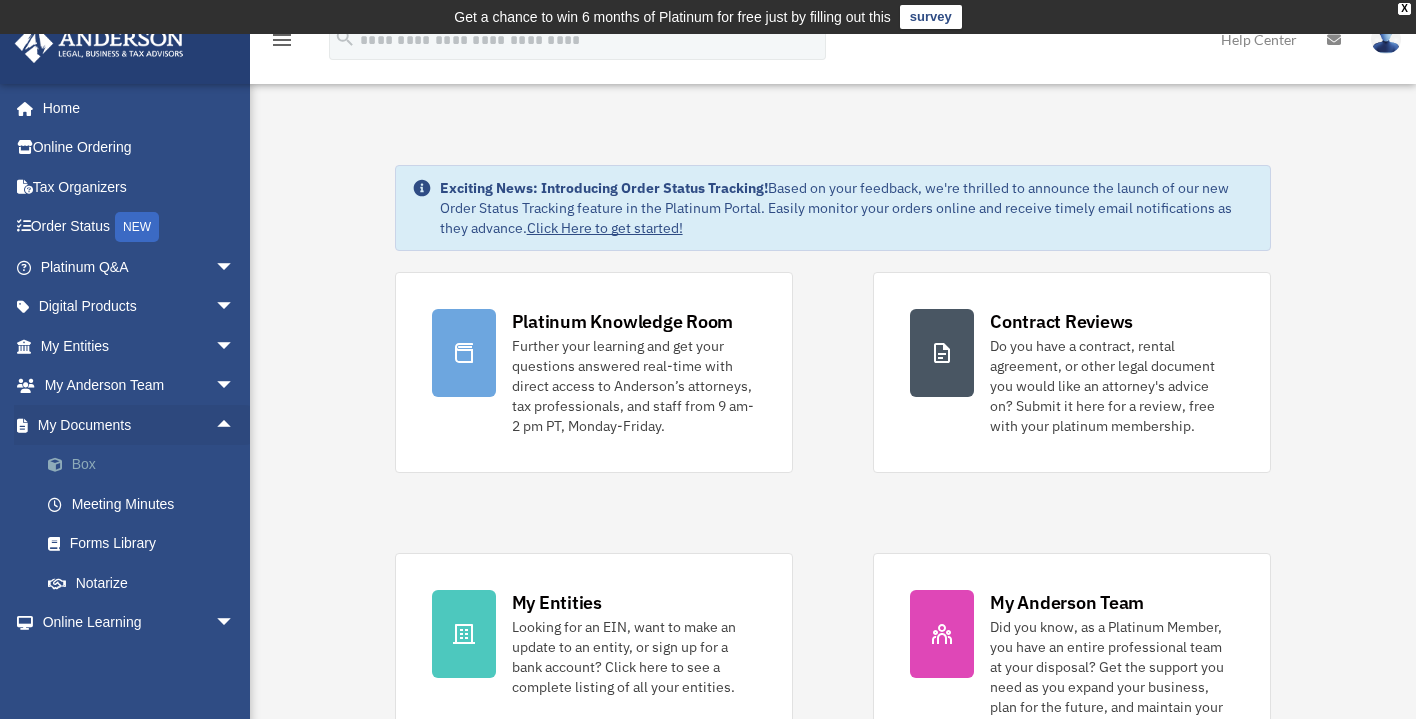 click on "Box" at bounding box center [146, 465] 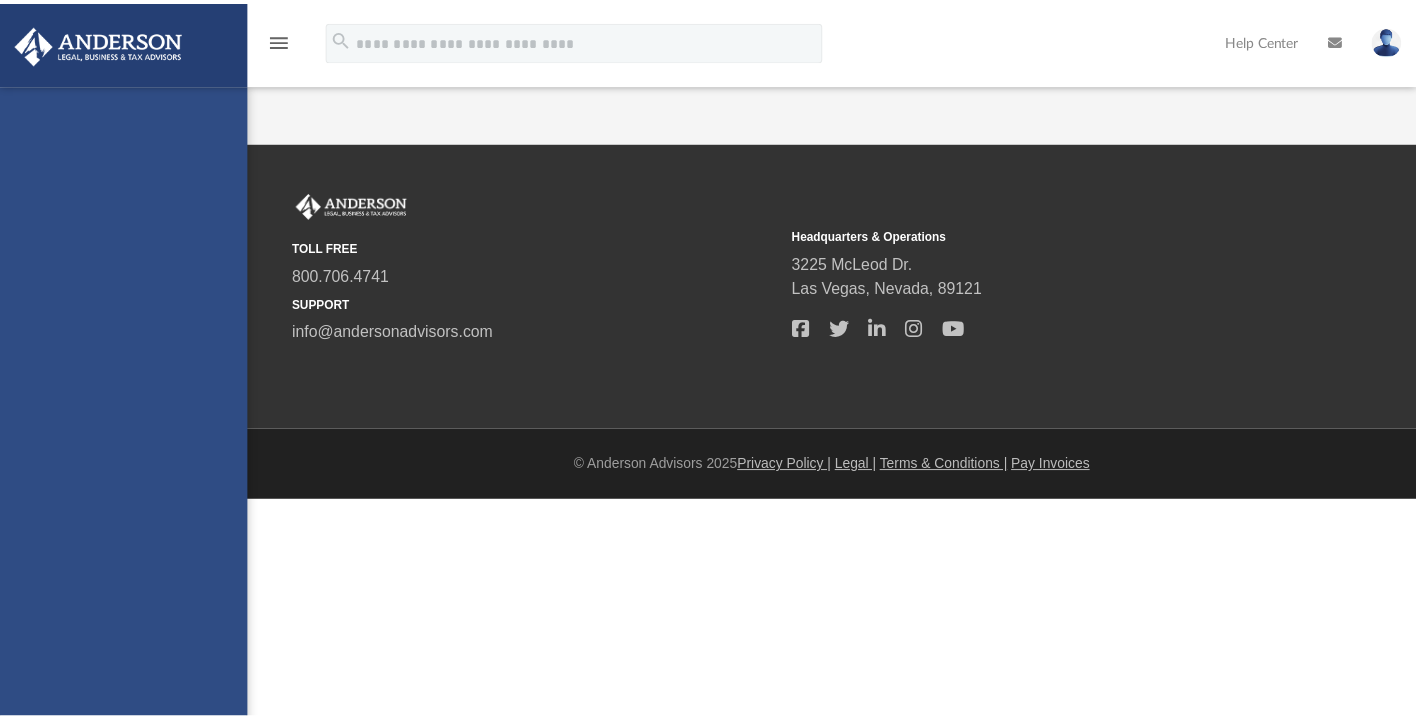 scroll, scrollTop: 0, scrollLeft: 0, axis: both 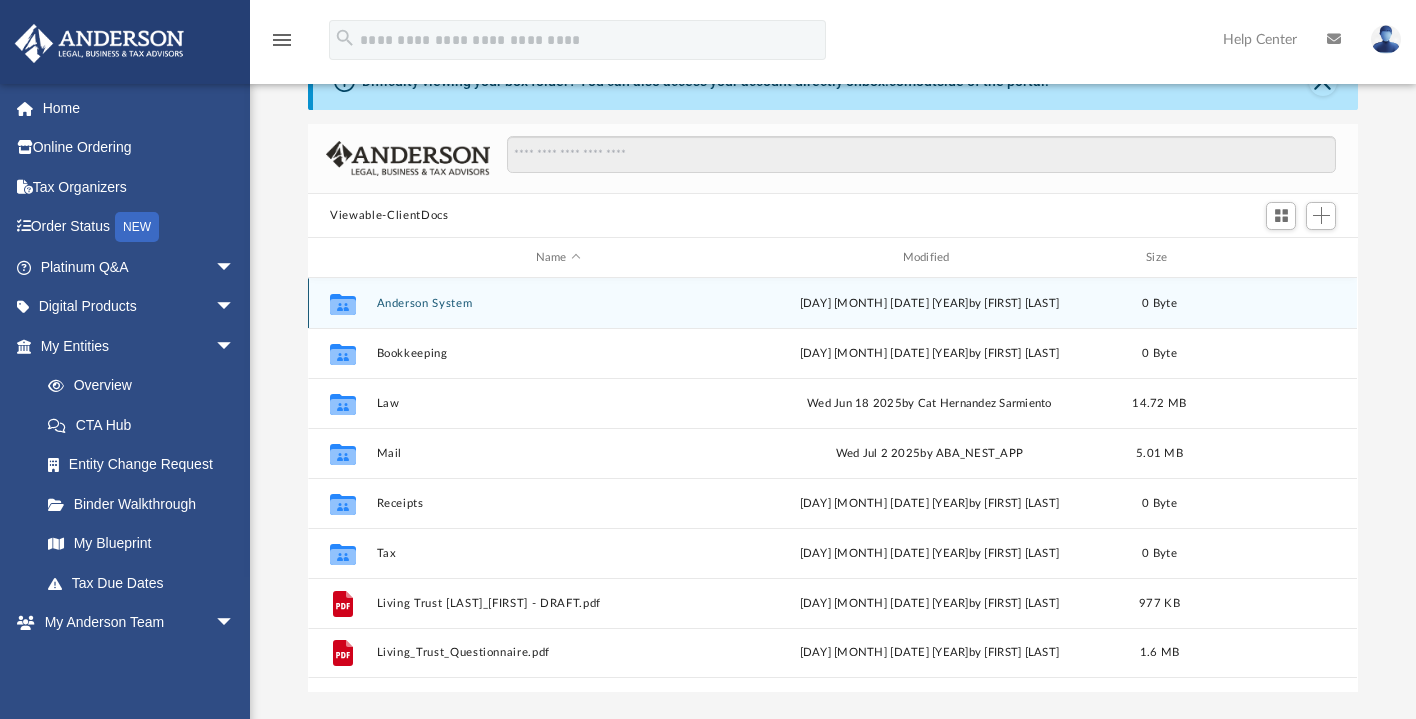 click on "Anderson System" at bounding box center [558, 303] 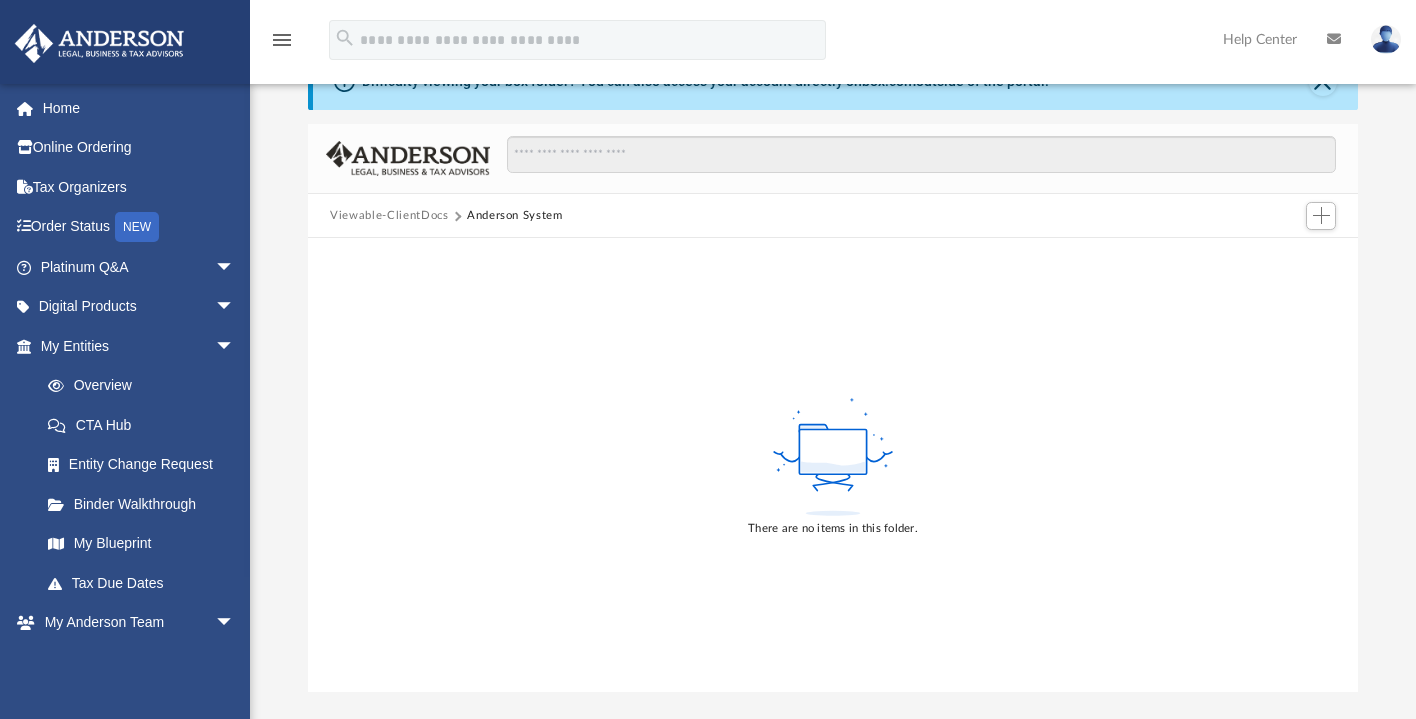 click on "Viewable-ClientDocs" at bounding box center (389, 216) 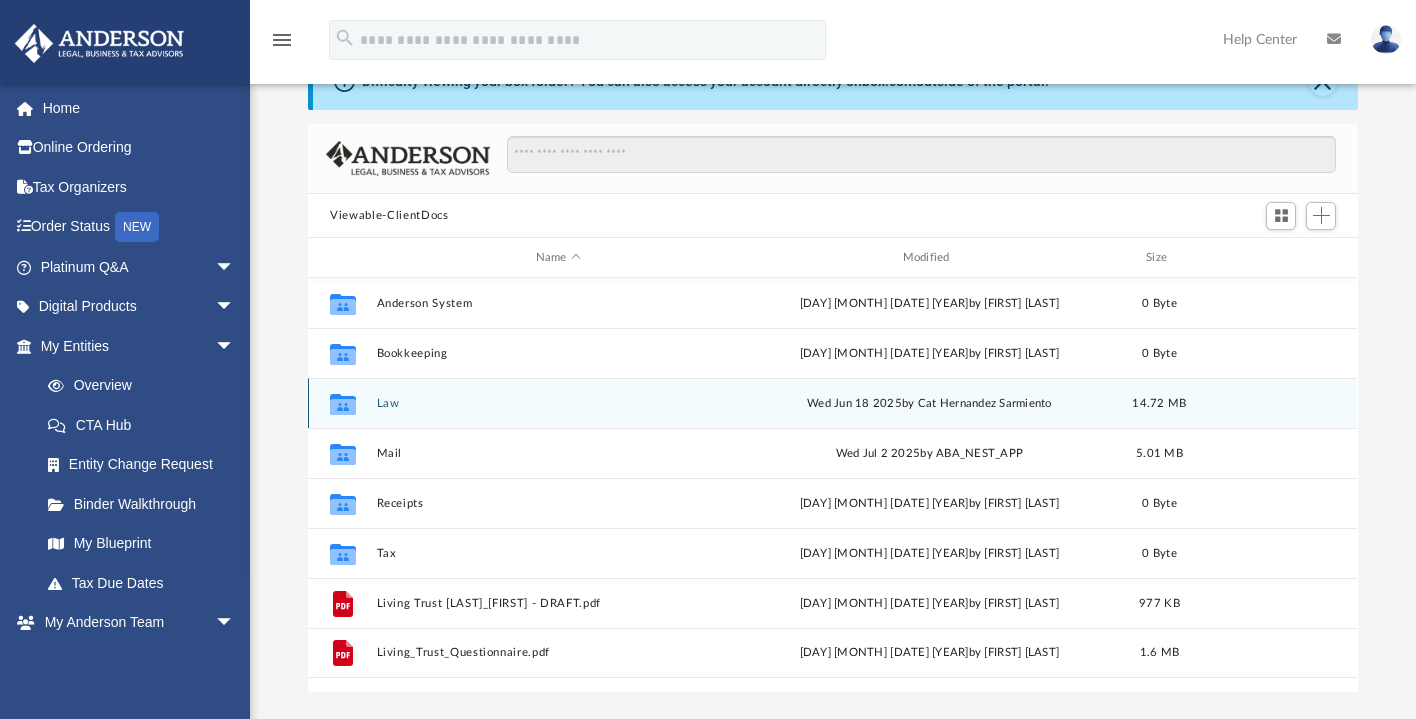 scroll, scrollTop: 16, scrollLeft: 15, axis: both 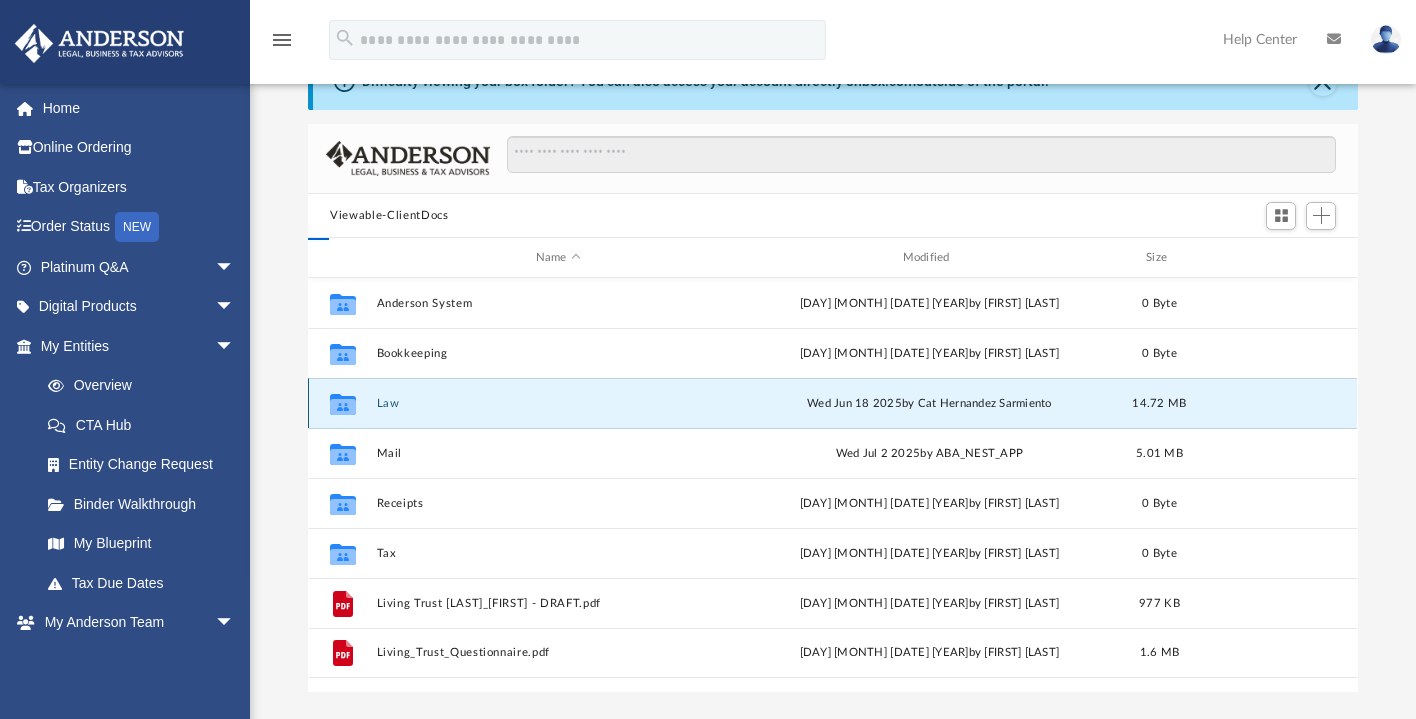 click on "Law" at bounding box center (558, 403) 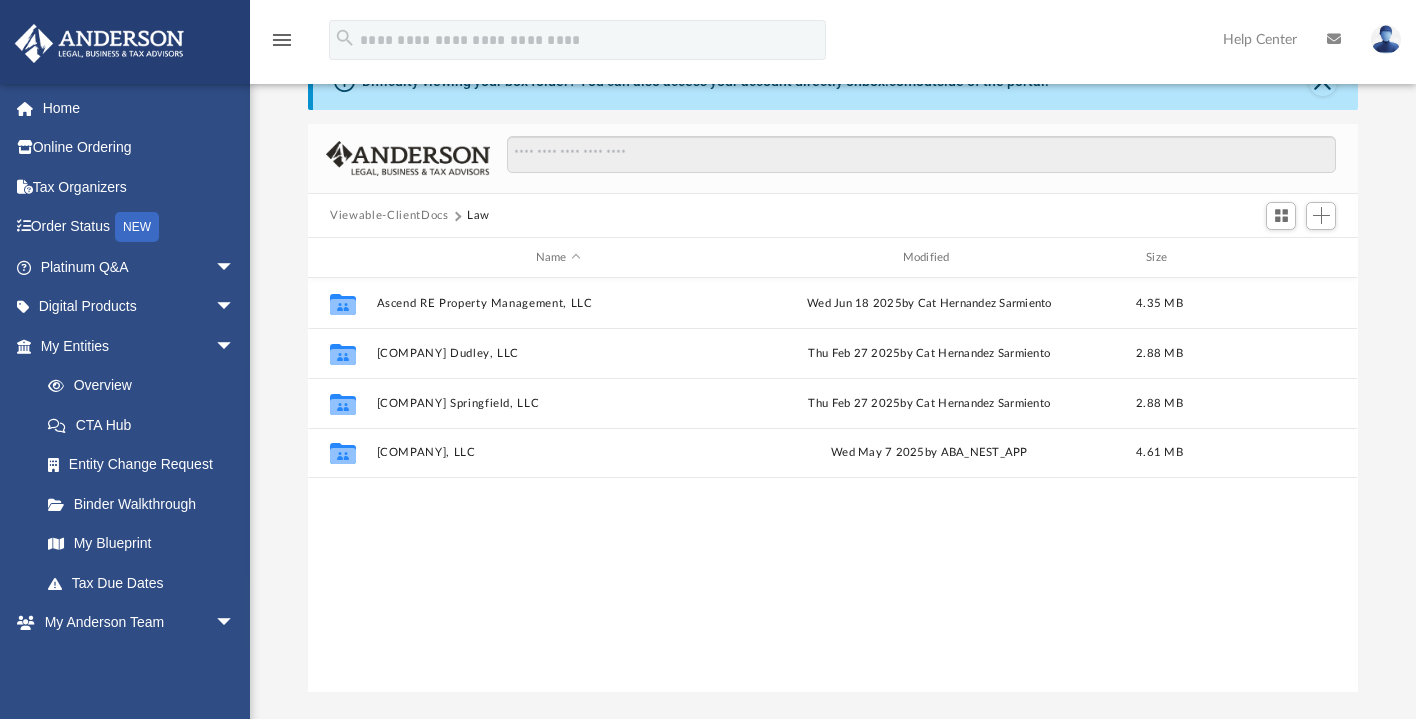click on "Viewable-ClientDocs" at bounding box center [389, 216] 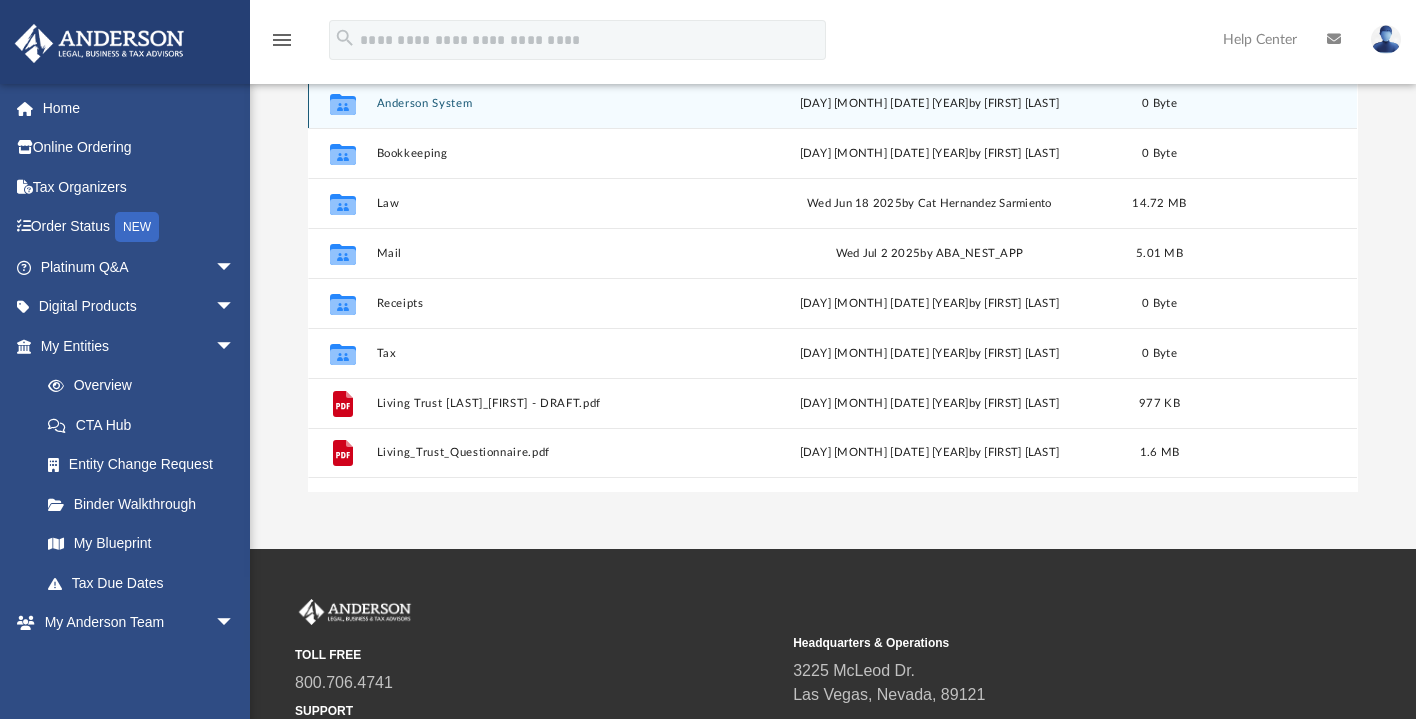 scroll, scrollTop: 200, scrollLeft: 0, axis: vertical 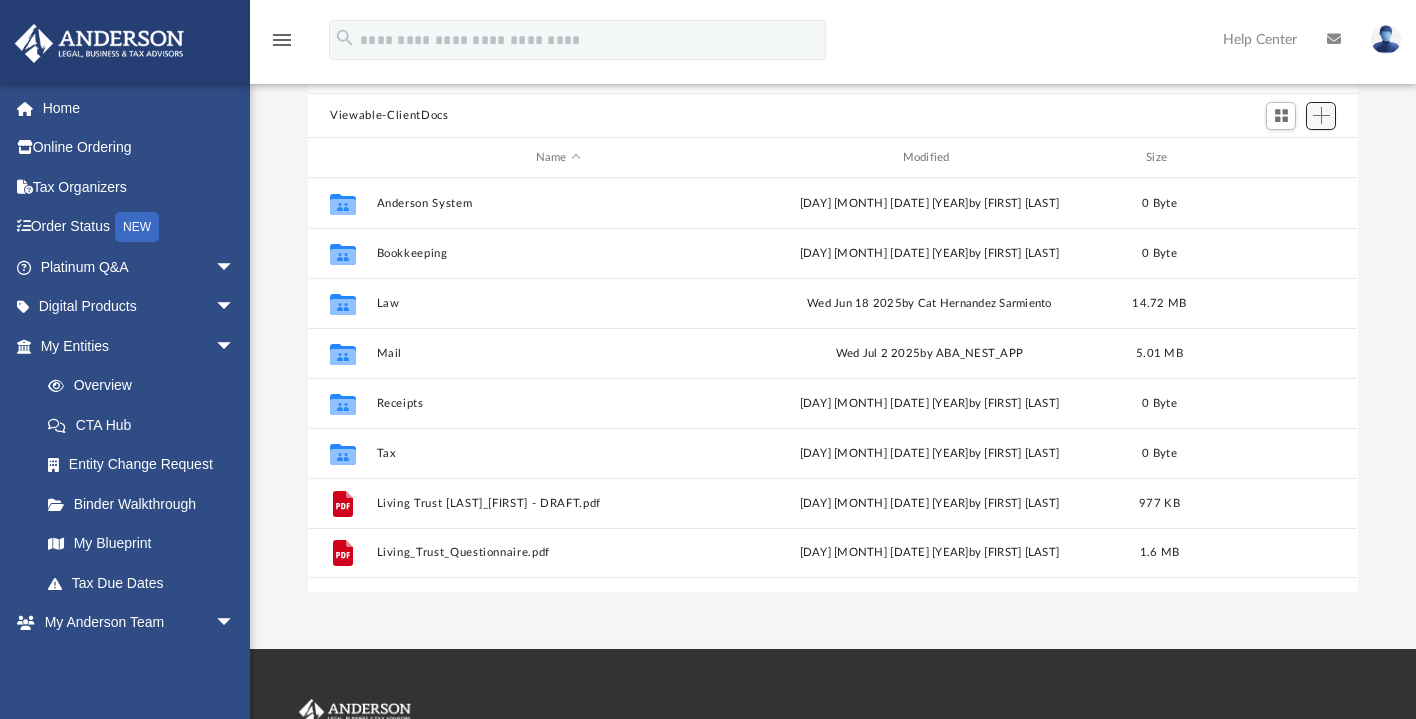 click at bounding box center (1321, 115) 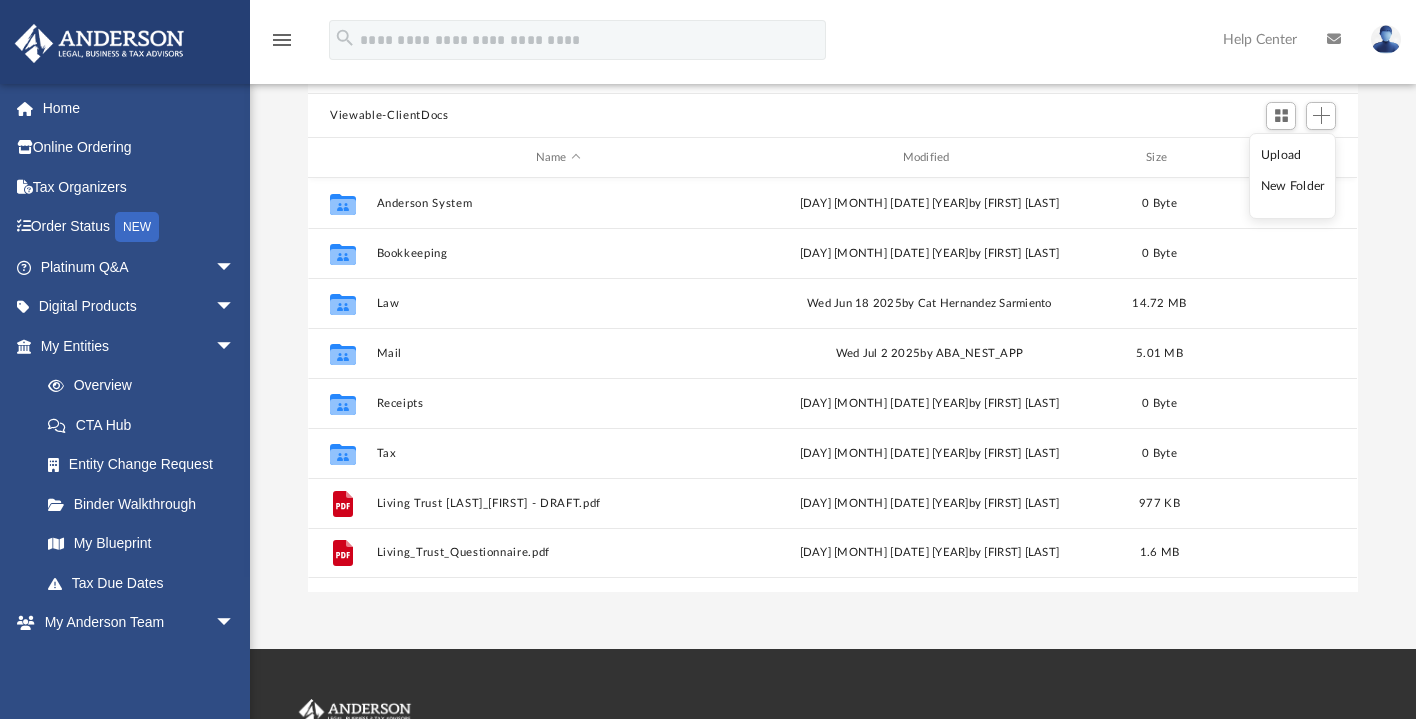click on "New Folder" at bounding box center [1293, 186] 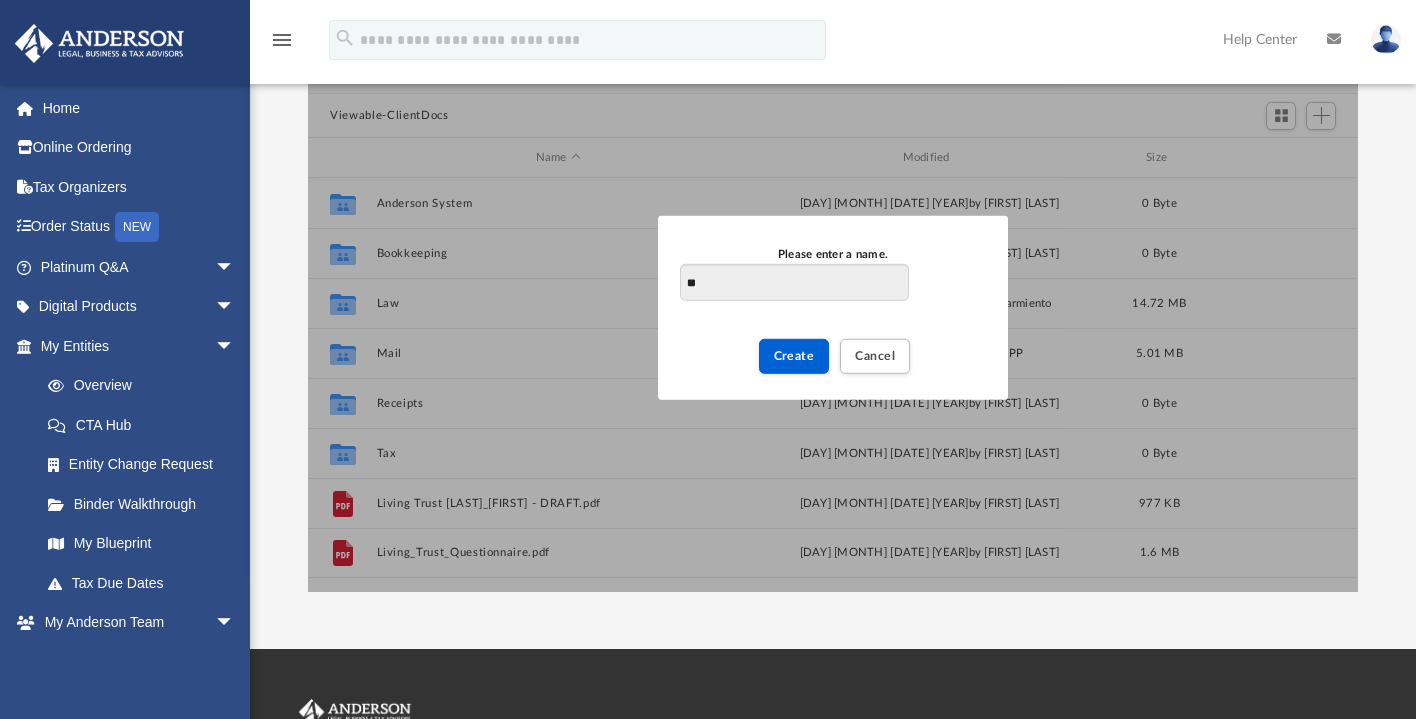 type on "*" 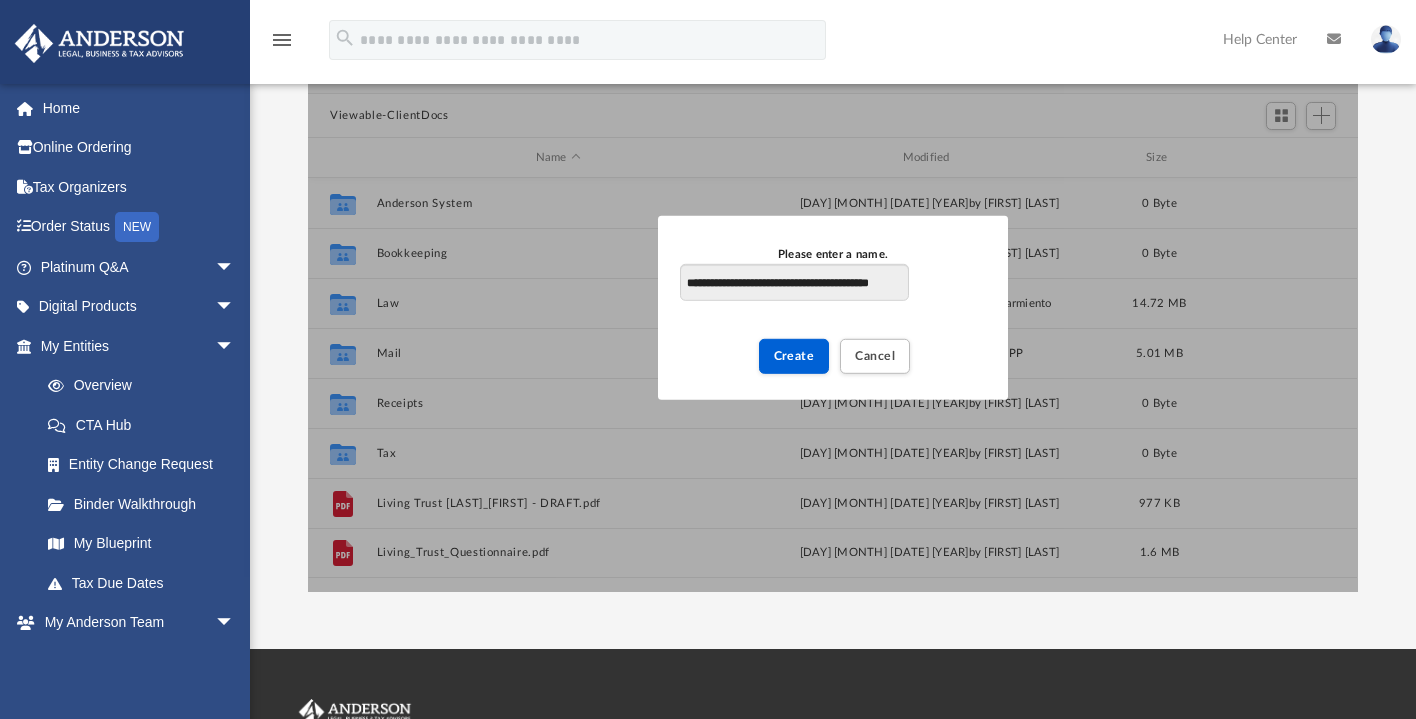 scroll, scrollTop: 0, scrollLeft: 31, axis: horizontal 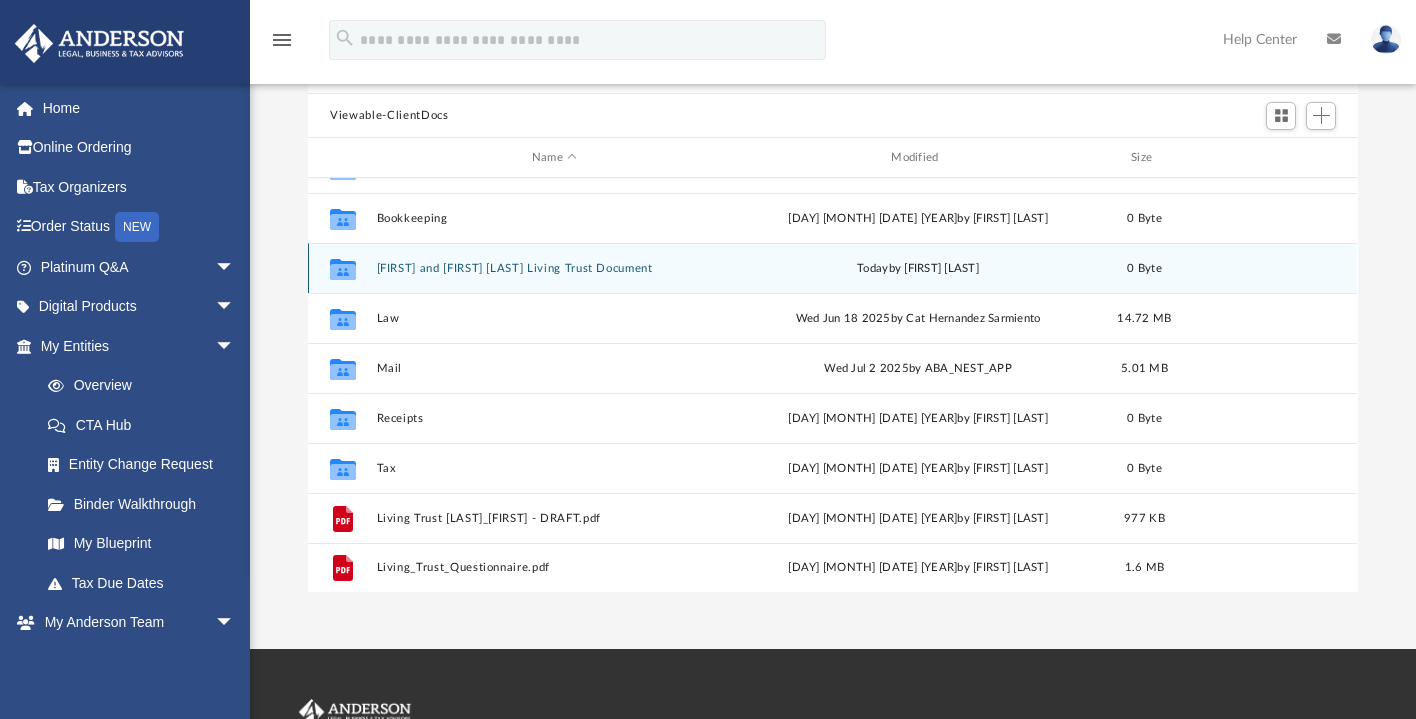 click on "Donna and Gilbert Roman Living Trust Document" at bounding box center (554, 268) 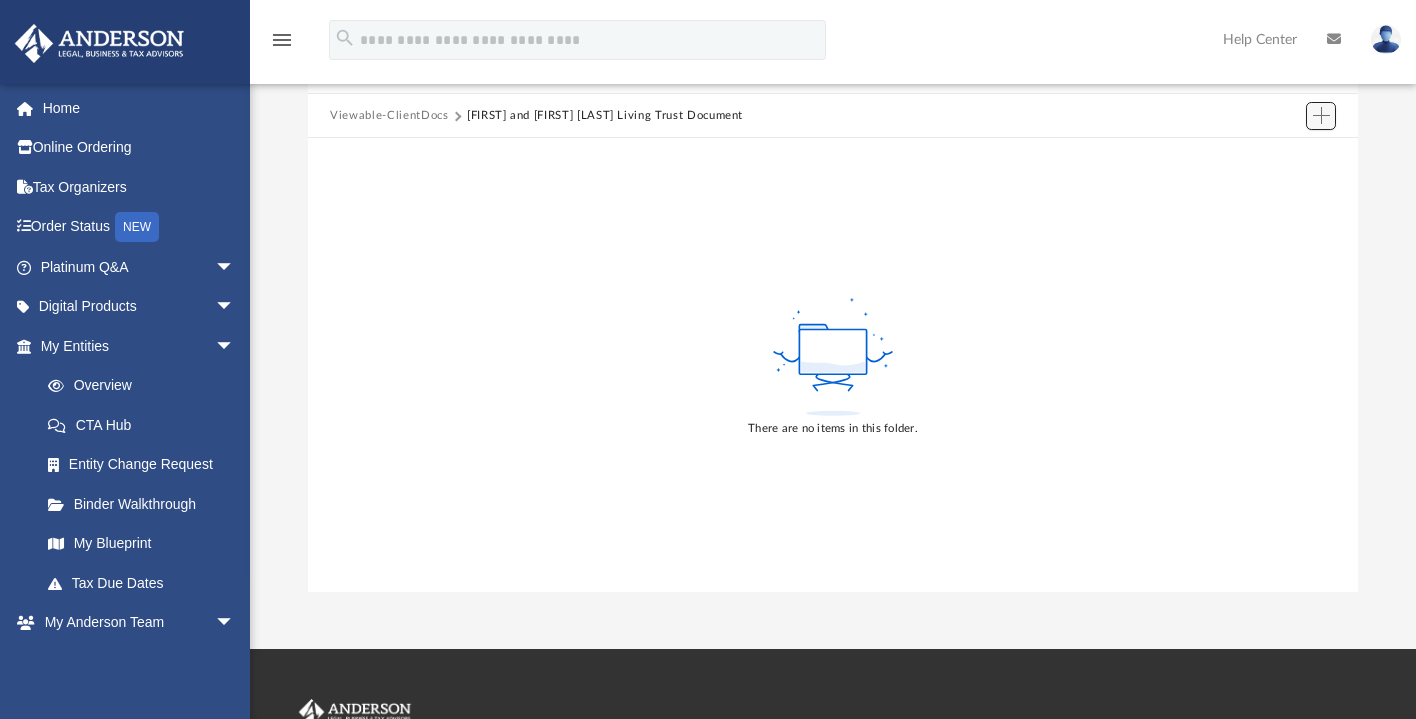 click at bounding box center (1321, 115) 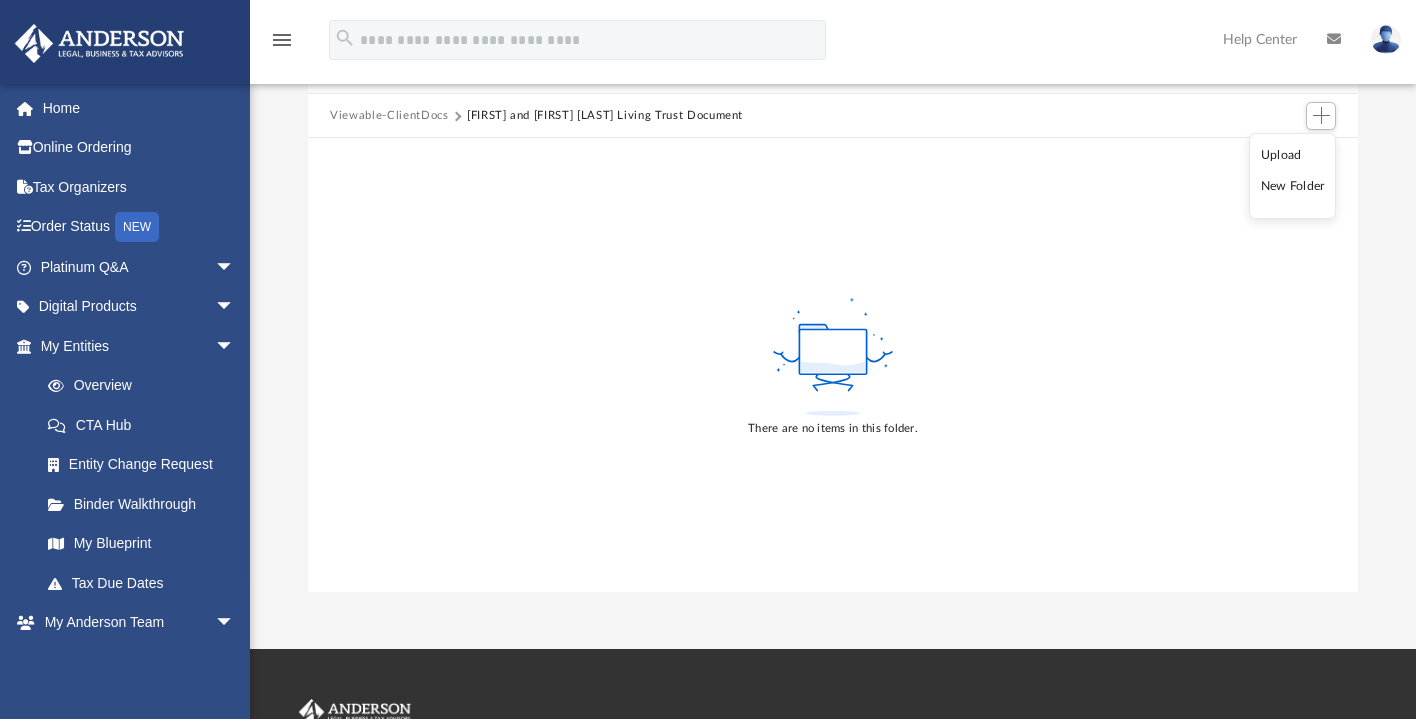 click on "Upload" at bounding box center (1293, 155) 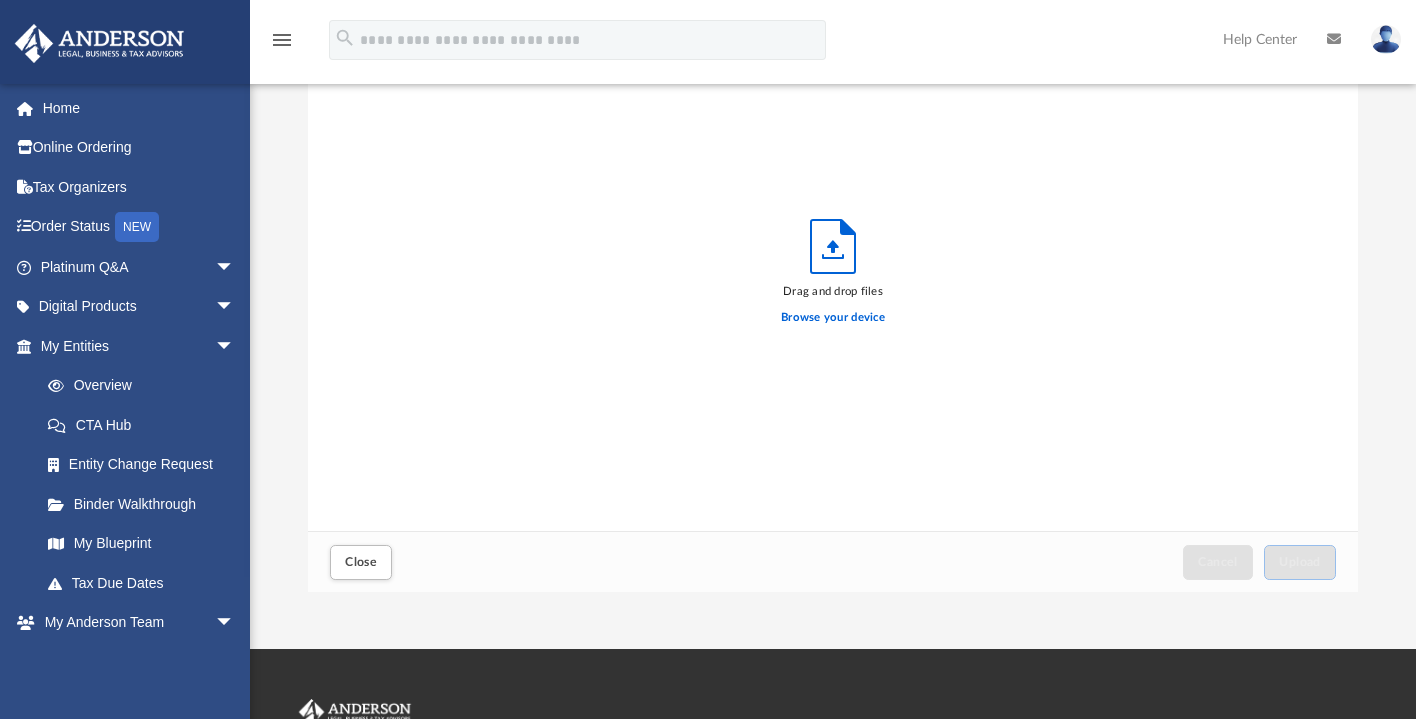 scroll, scrollTop: 16, scrollLeft: 15, axis: both 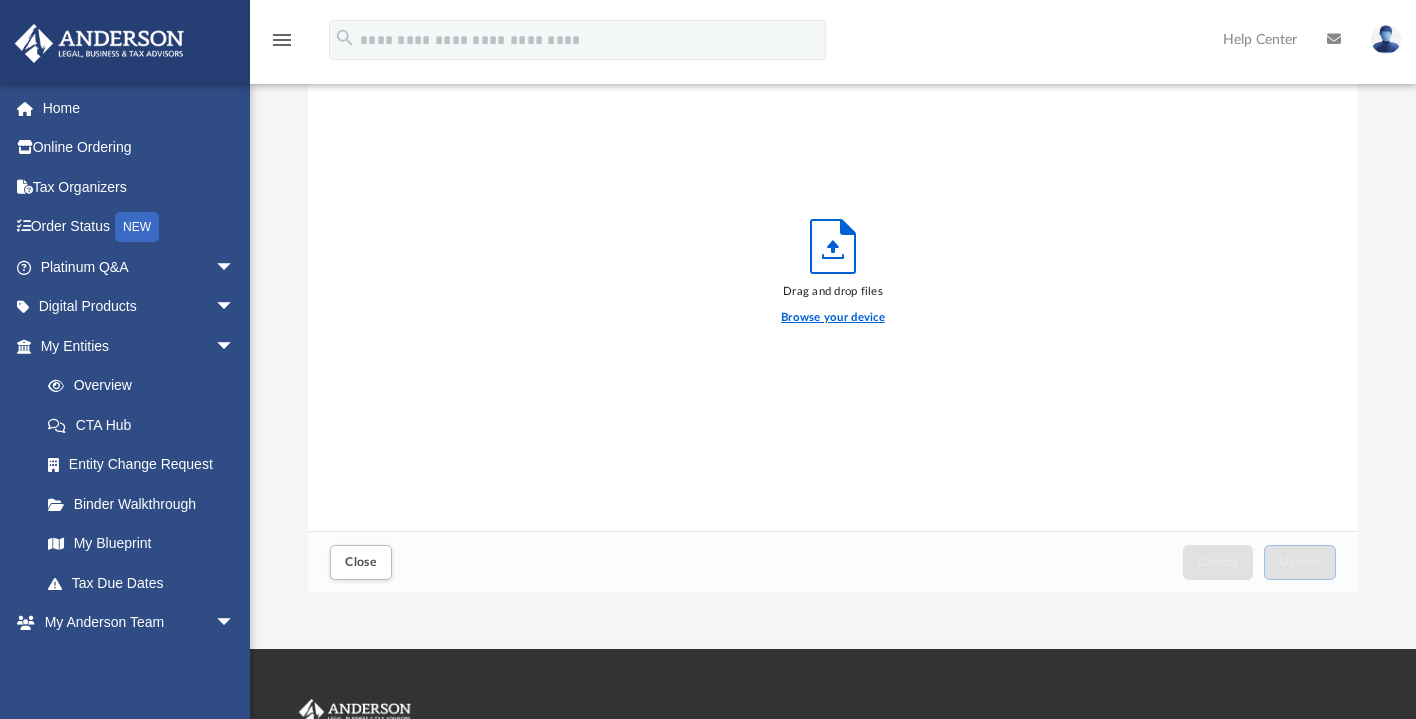 click on "Browse your device" at bounding box center (833, 318) 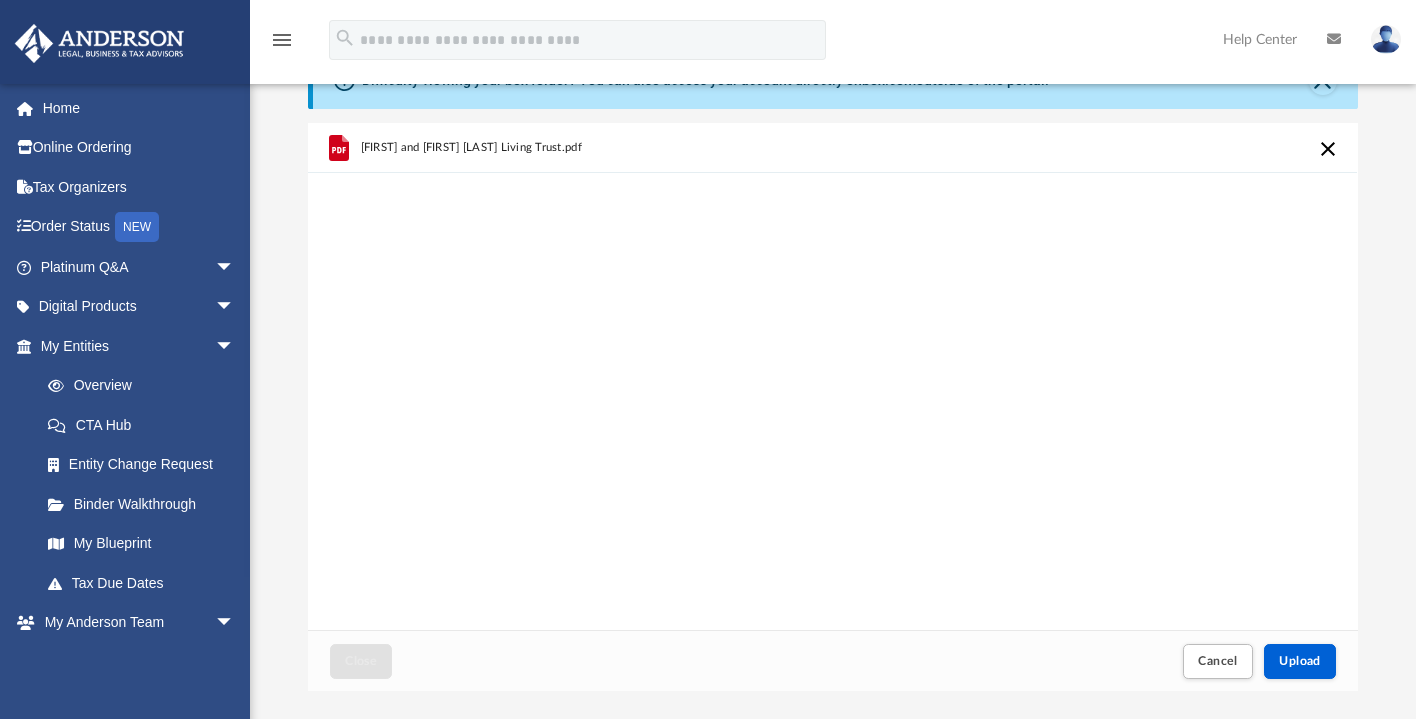 scroll, scrollTop: 0, scrollLeft: 0, axis: both 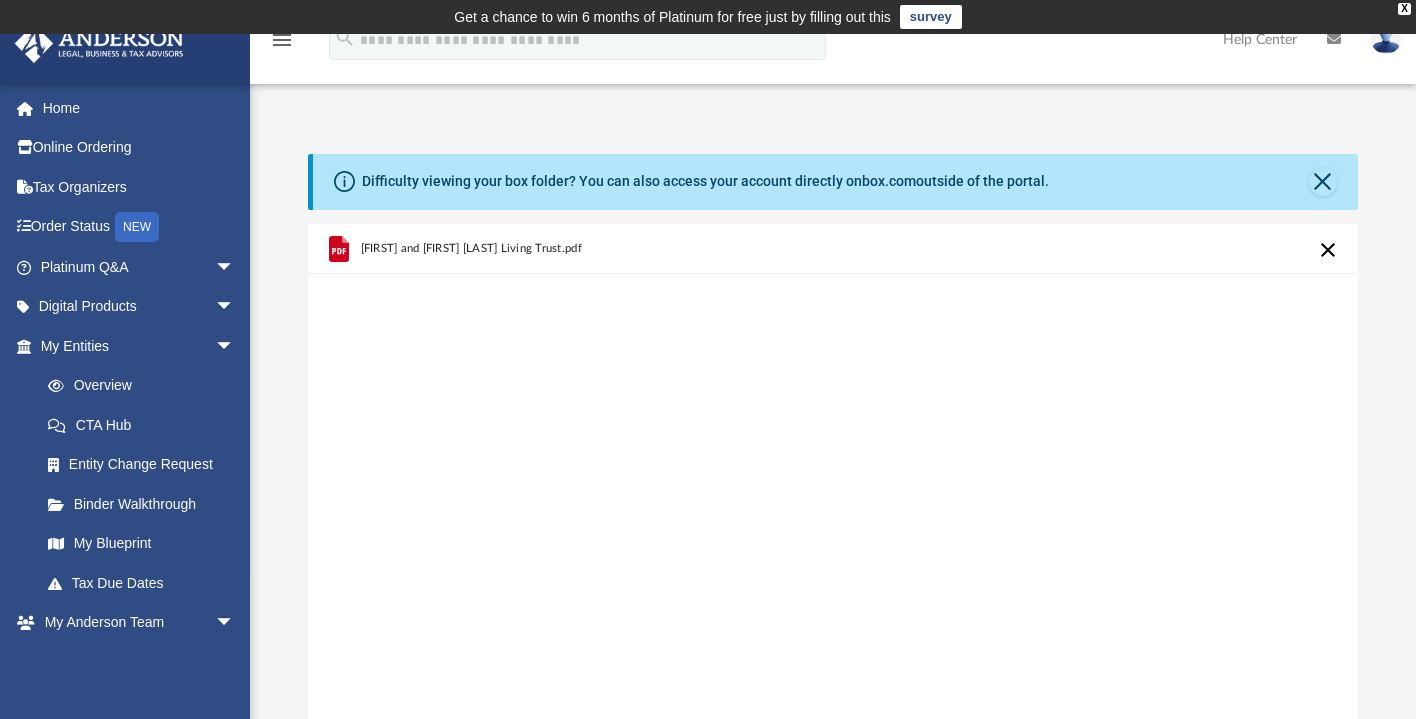 click on "Donna and Gilbert Roman Living Trust.pdf" at bounding box center (471, 248) 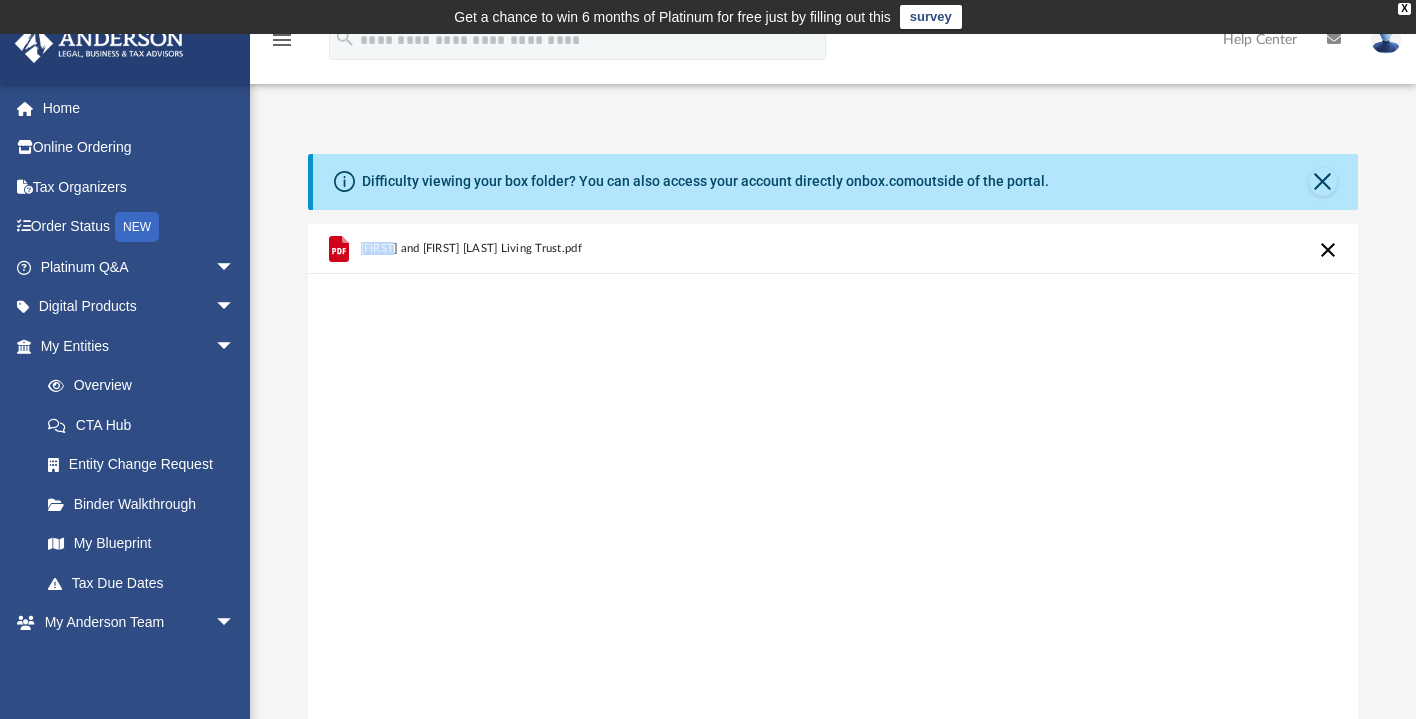 click 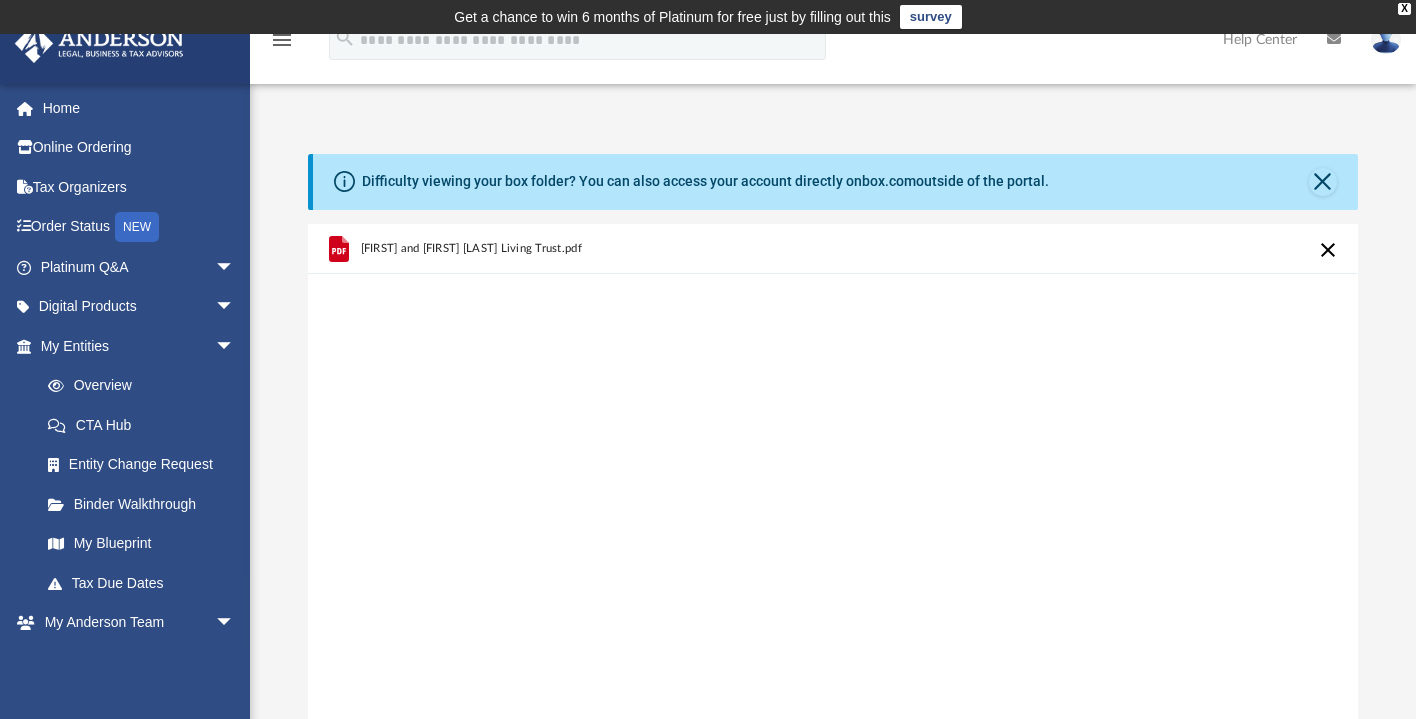 drag, startPoint x: 346, startPoint y: 254, endPoint x: 517, endPoint y: 306, distance: 178.73164 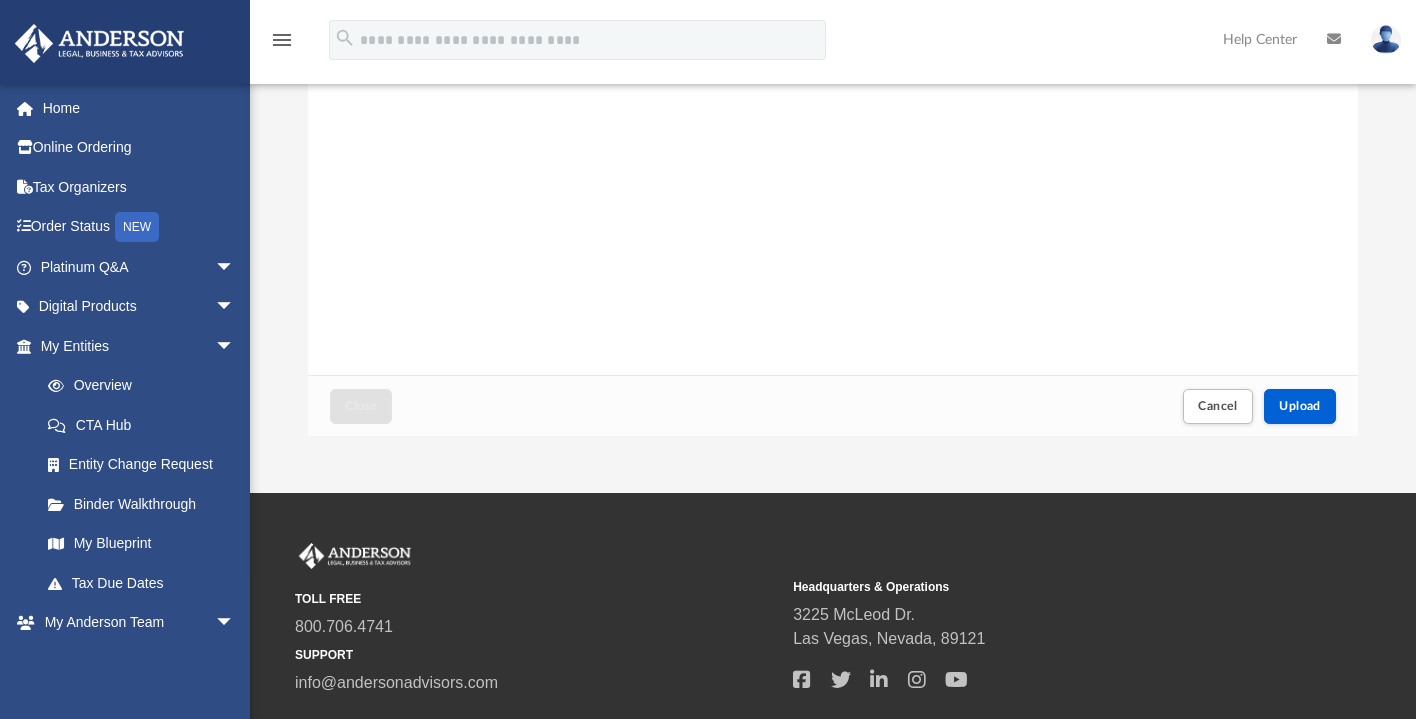scroll, scrollTop: 400, scrollLeft: 0, axis: vertical 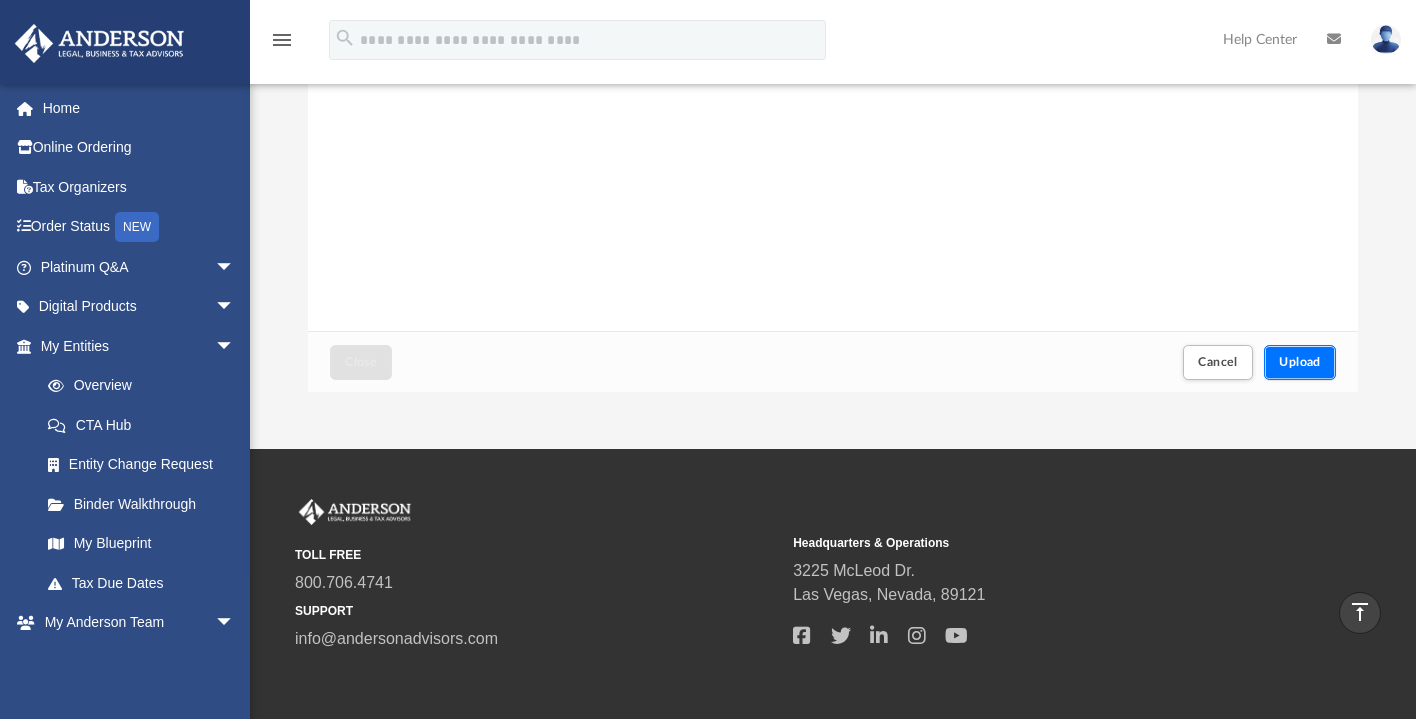 click on "Upload" at bounding box center (1300, 362) 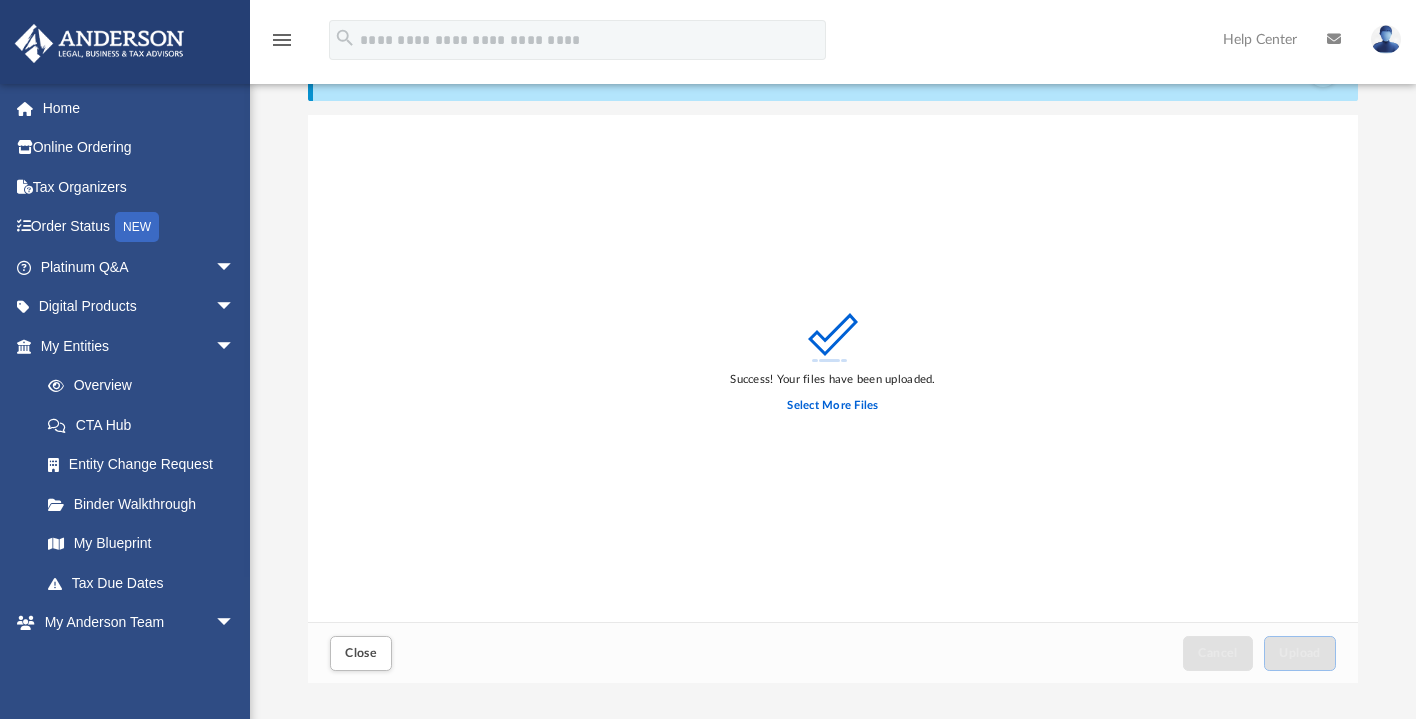 scroll, scrollTop: 200, scrollLeft: 0, axis: vertical 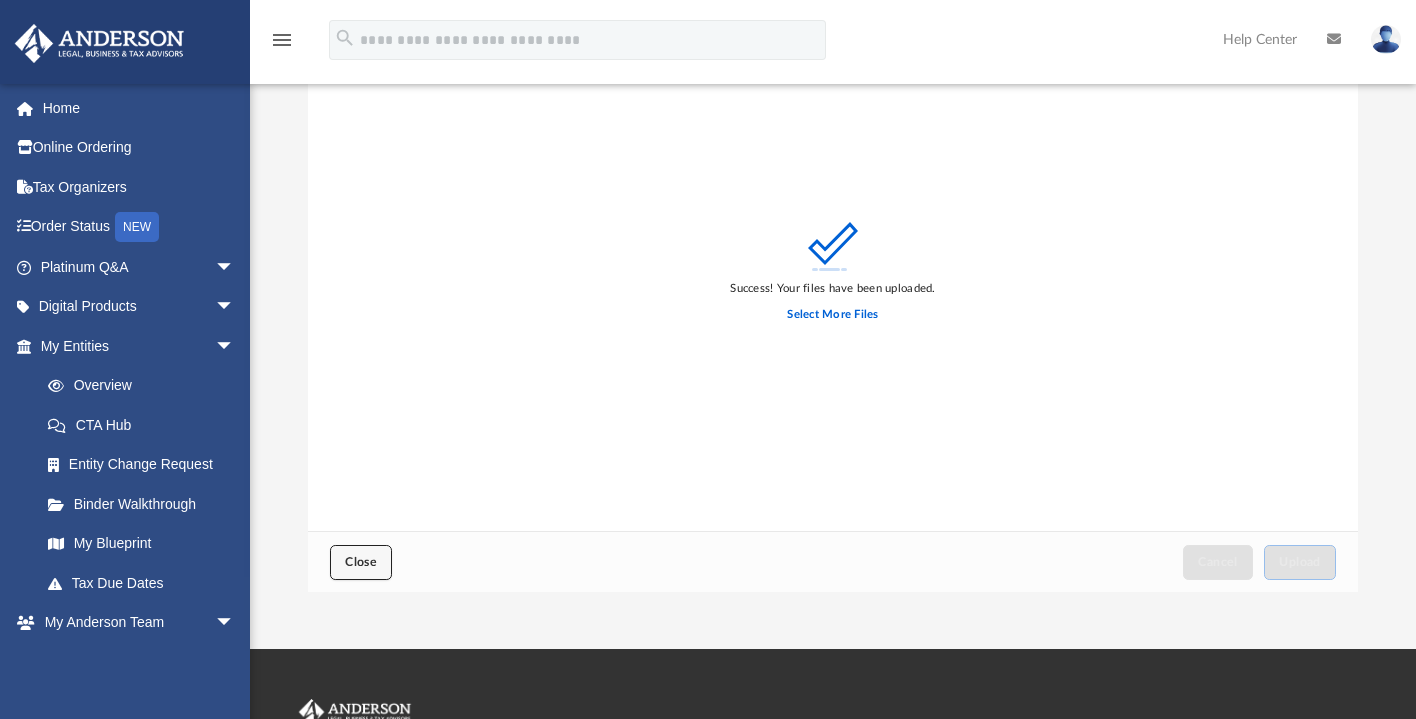 click on "Close" at bounding box center (361, 562) 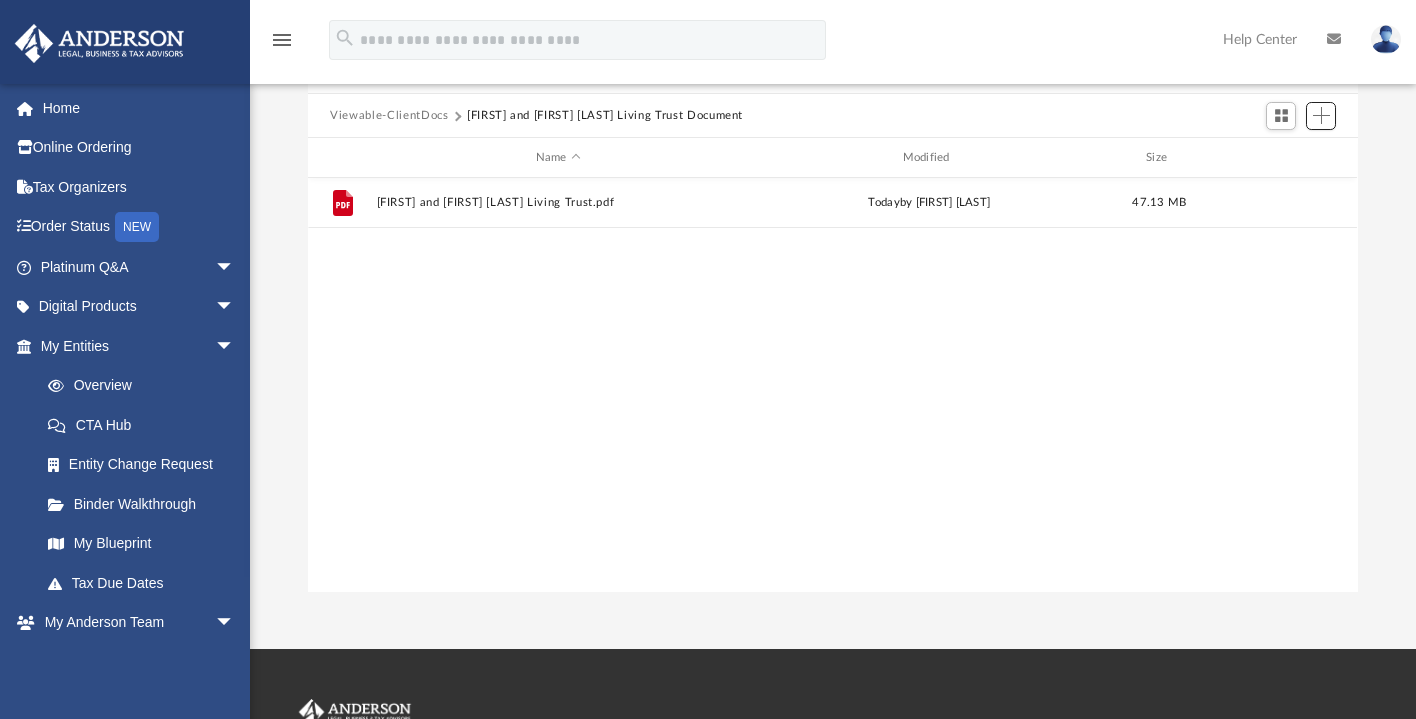 scroll, scrollTop: 16, scrollLeft: 15, axis: both 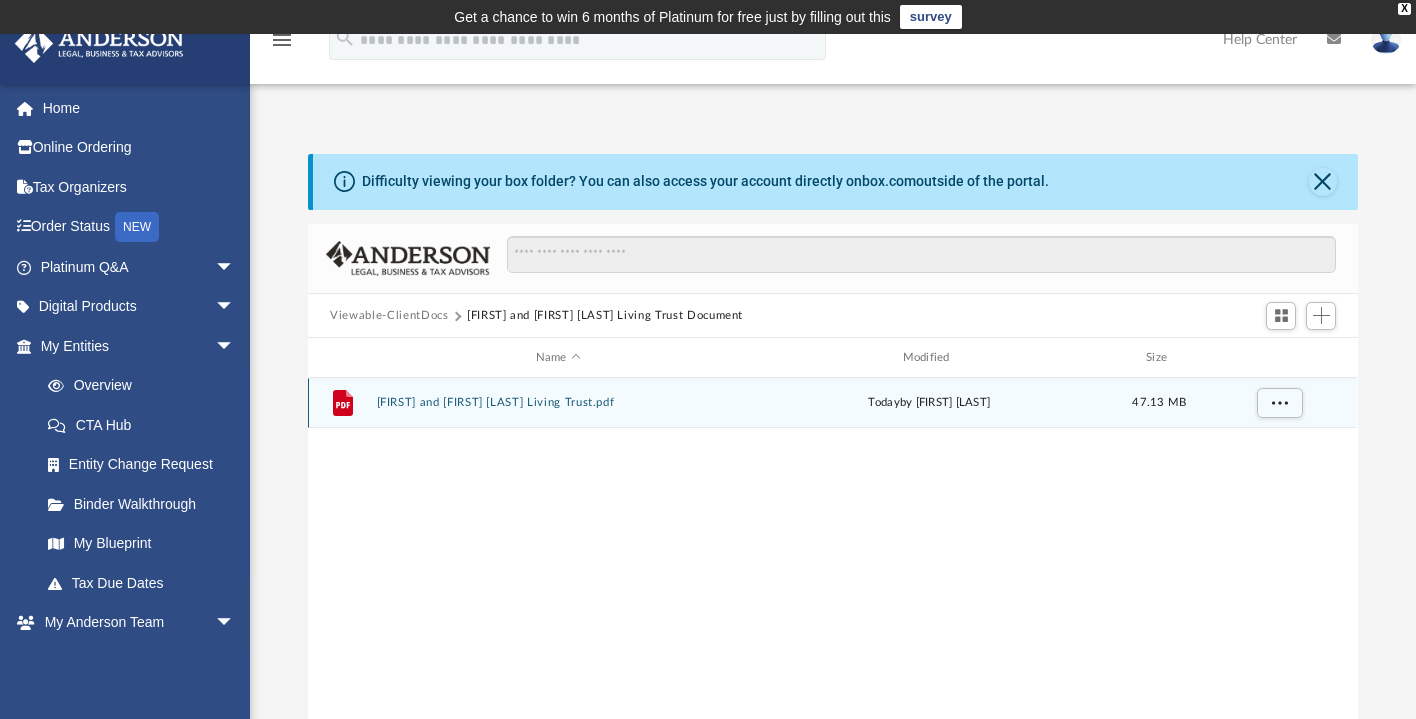 click on "Donna and Gilbert Roman Living Trust.pdf" at bounding box center (558, 403) 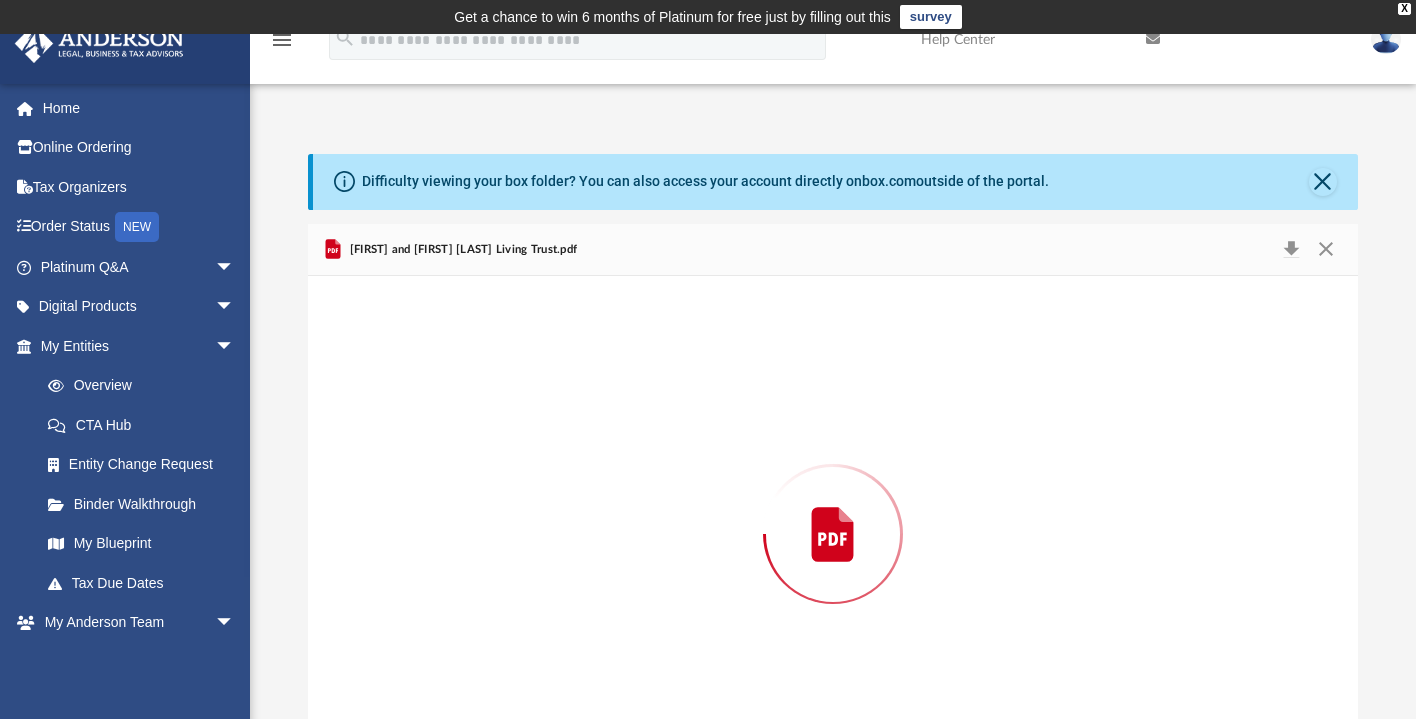 scroll, scrollTop: 73, scrollLeft: 0, axis: vertical 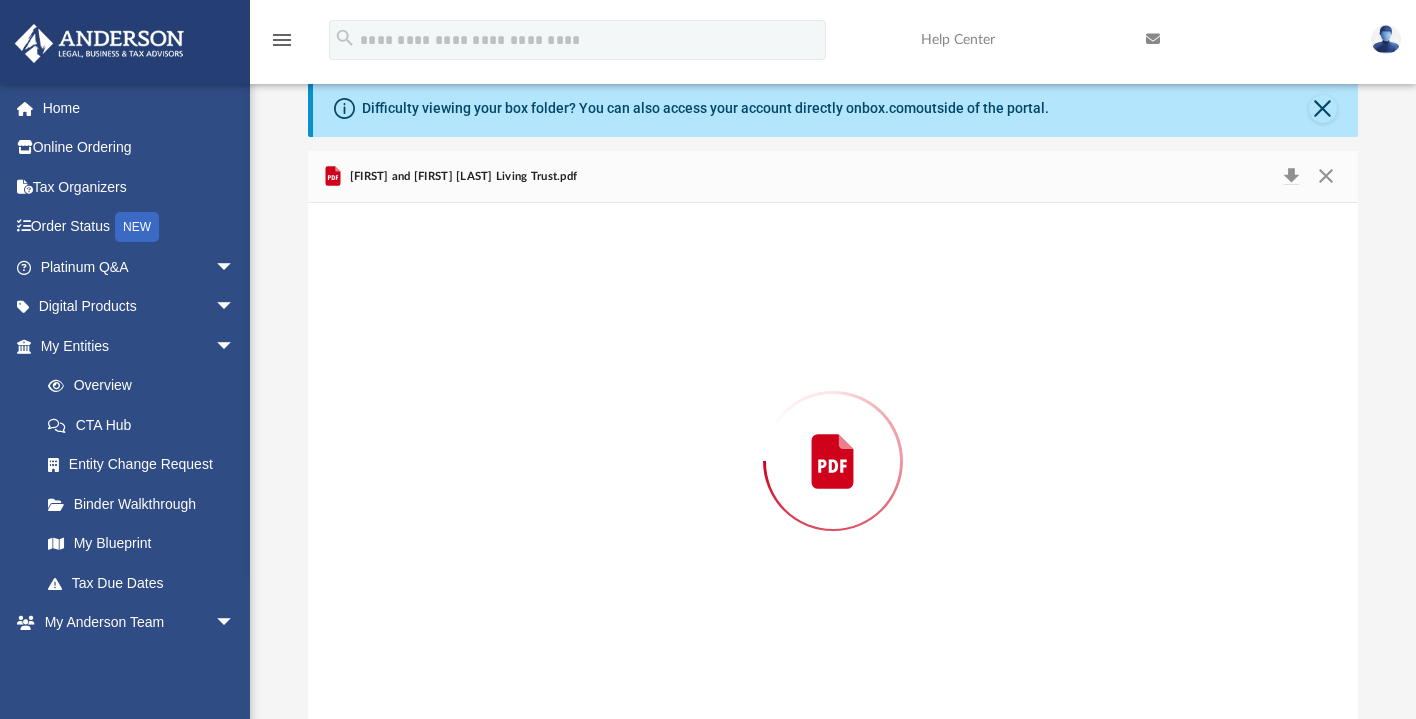 click at bounding box center (832, 461) 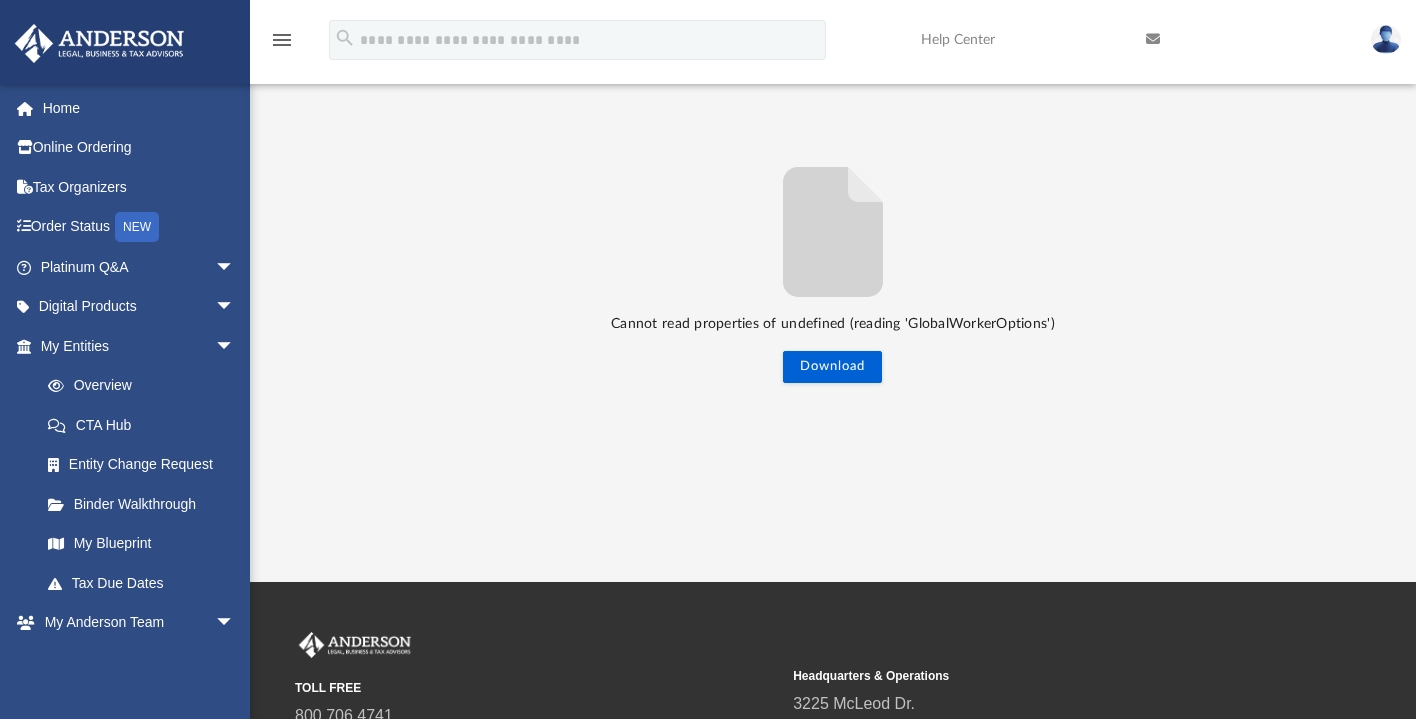 scroll, scrollTop: 273, scrollLeft: 0, axis: vertical 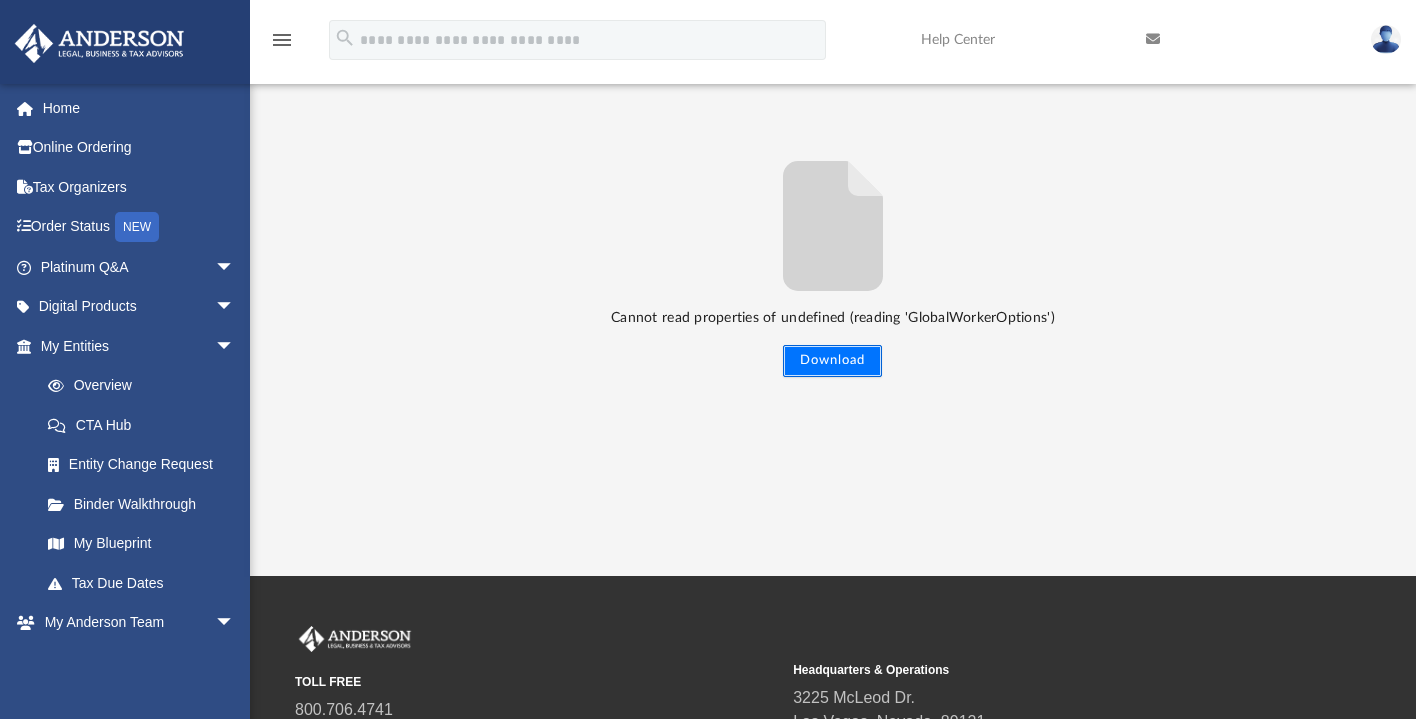 click on "Download" at bounding box center [832, 361] 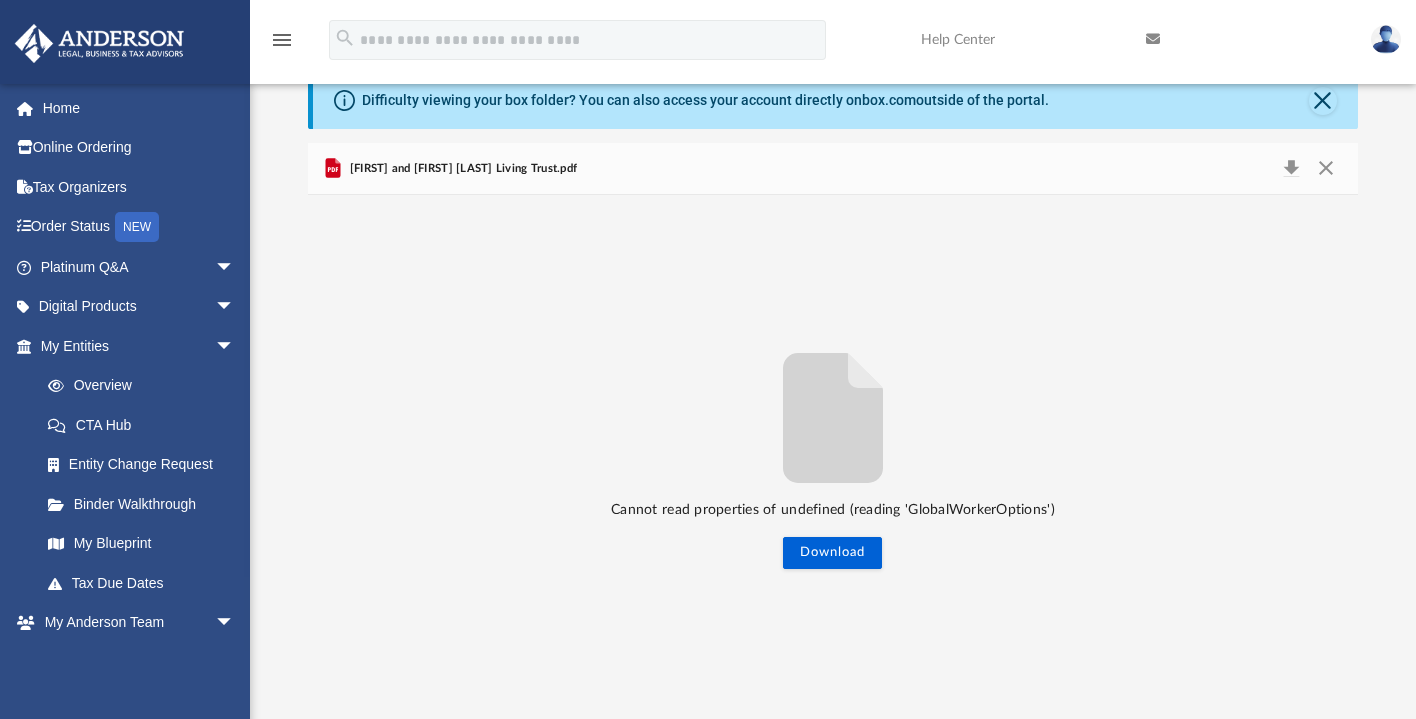 scroll, scrollTop: 0, scrollLeft: 0, axis: both 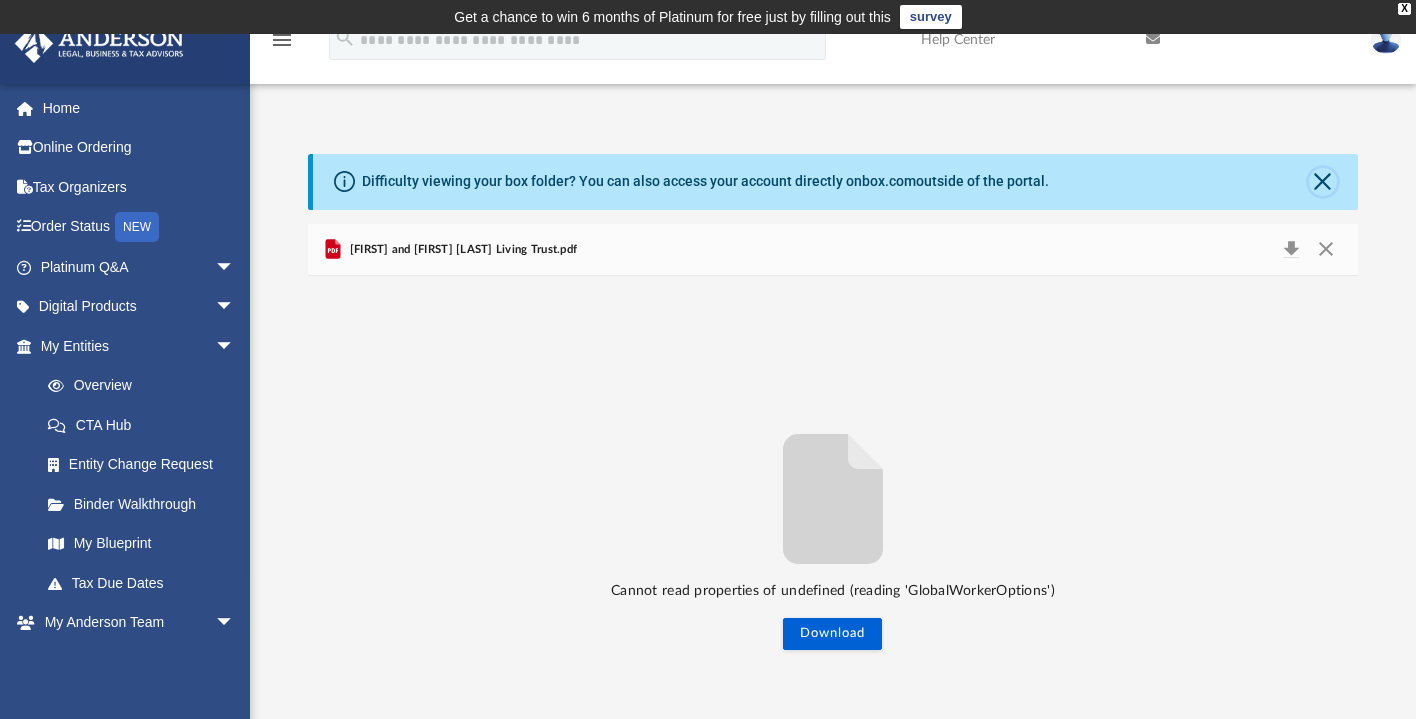 click 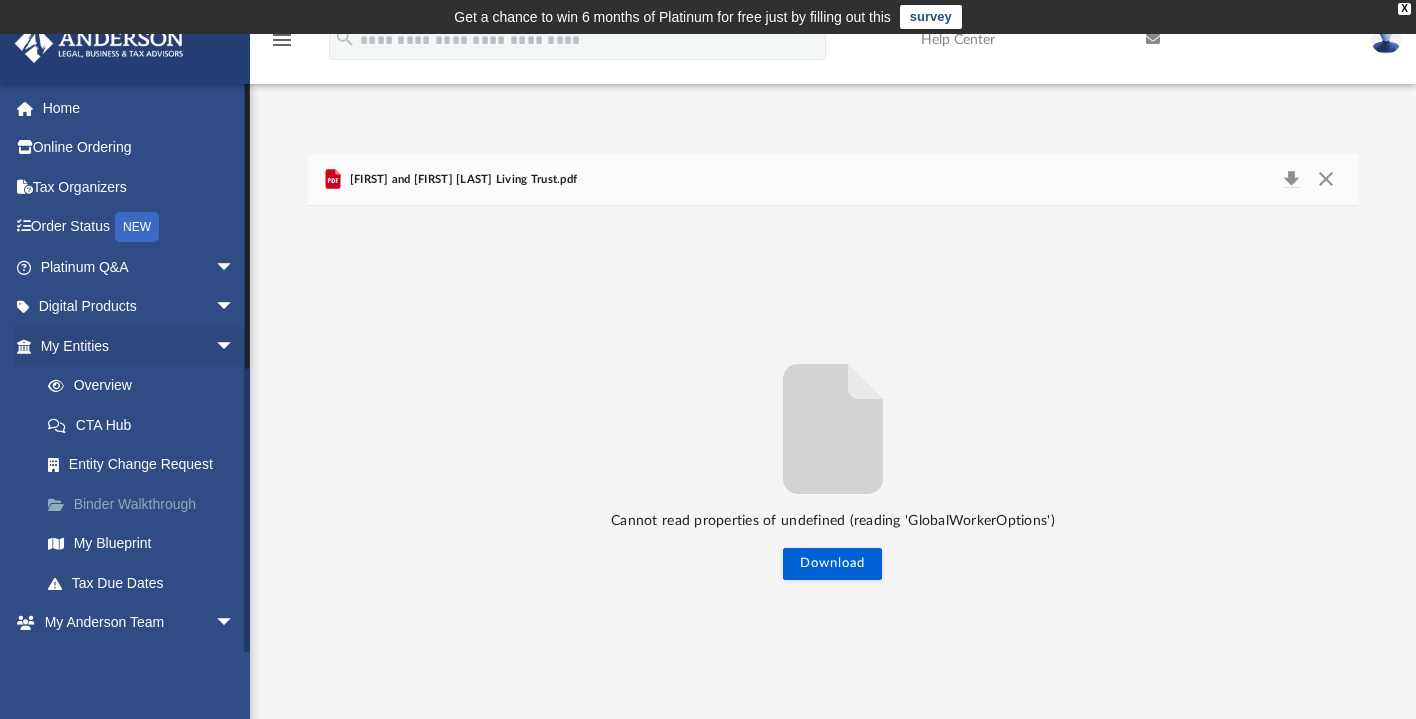 click on "Binder Walkthrough" at bounding box center [146, 504] 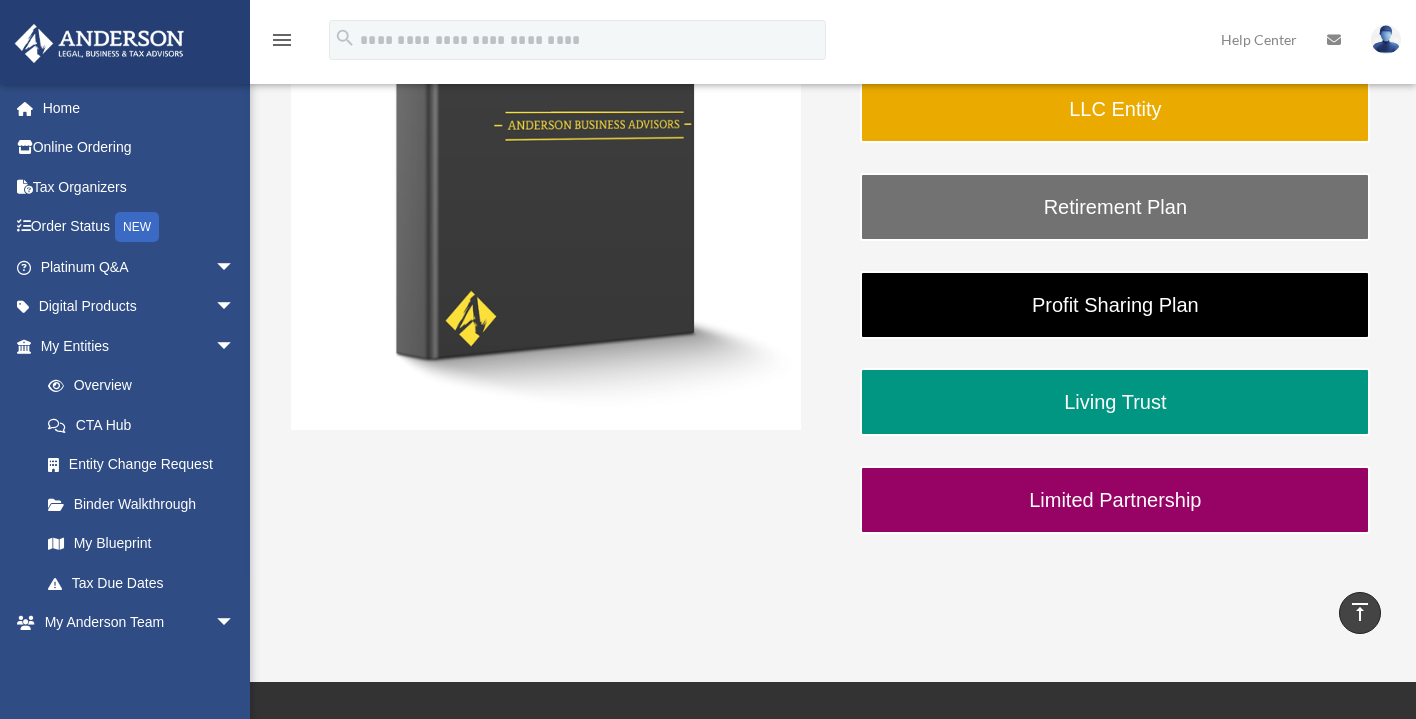 scroll, scrollTop: 803, scrollLeft: 0, axis: vertical 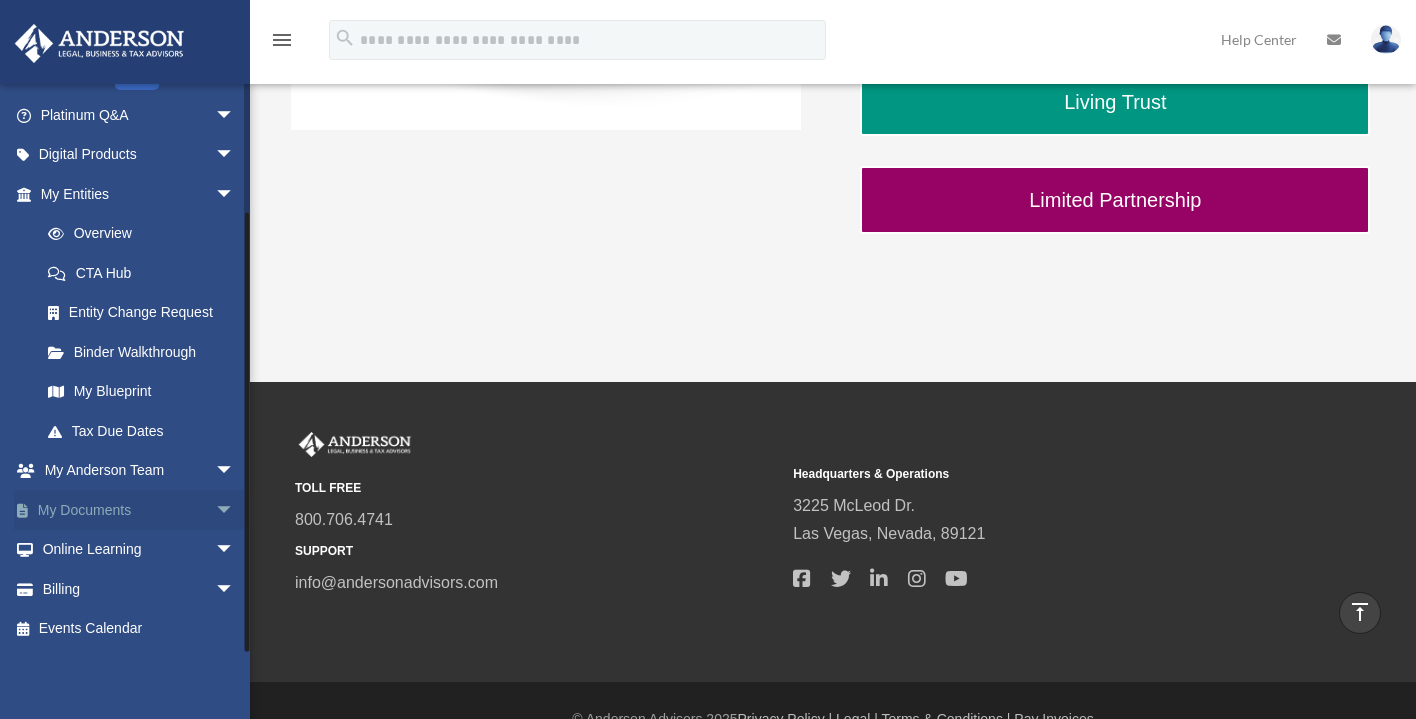 click on "My Documents arrow_drop_down" at bounding box center [139, 510] 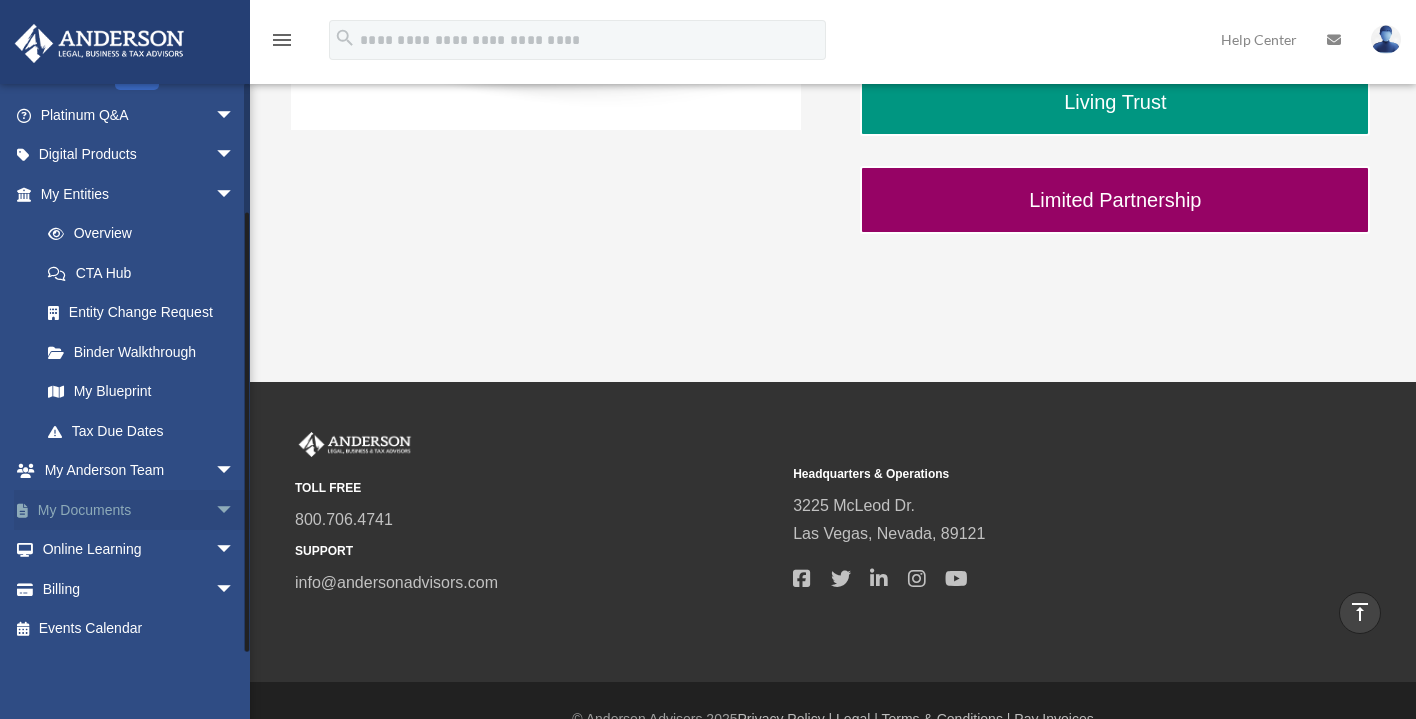 click on "arrow_drop_down" at bounding box center [235, 510] 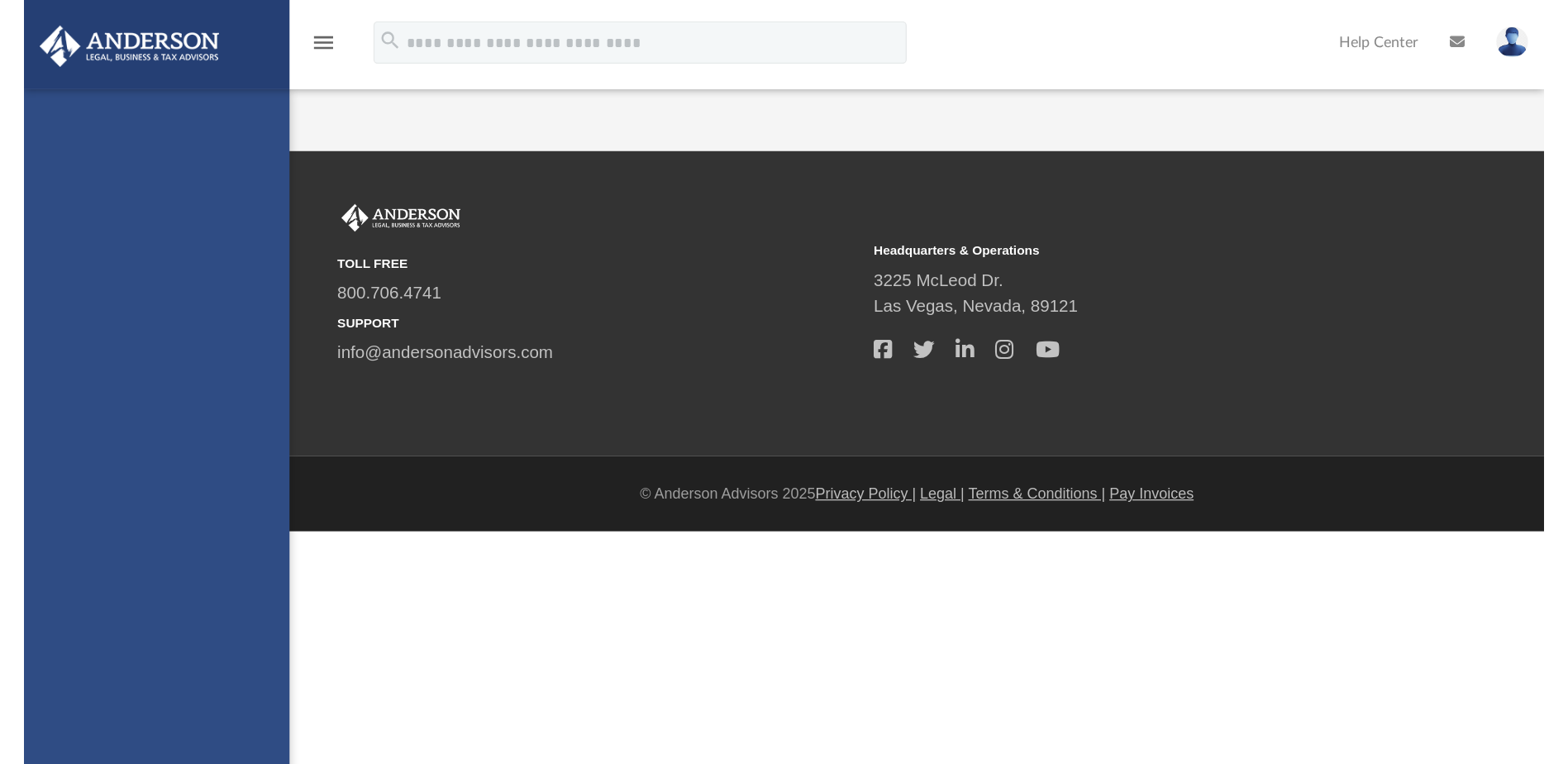 scroll, scrollTop: 0, scrollLeft: 0, axis: both 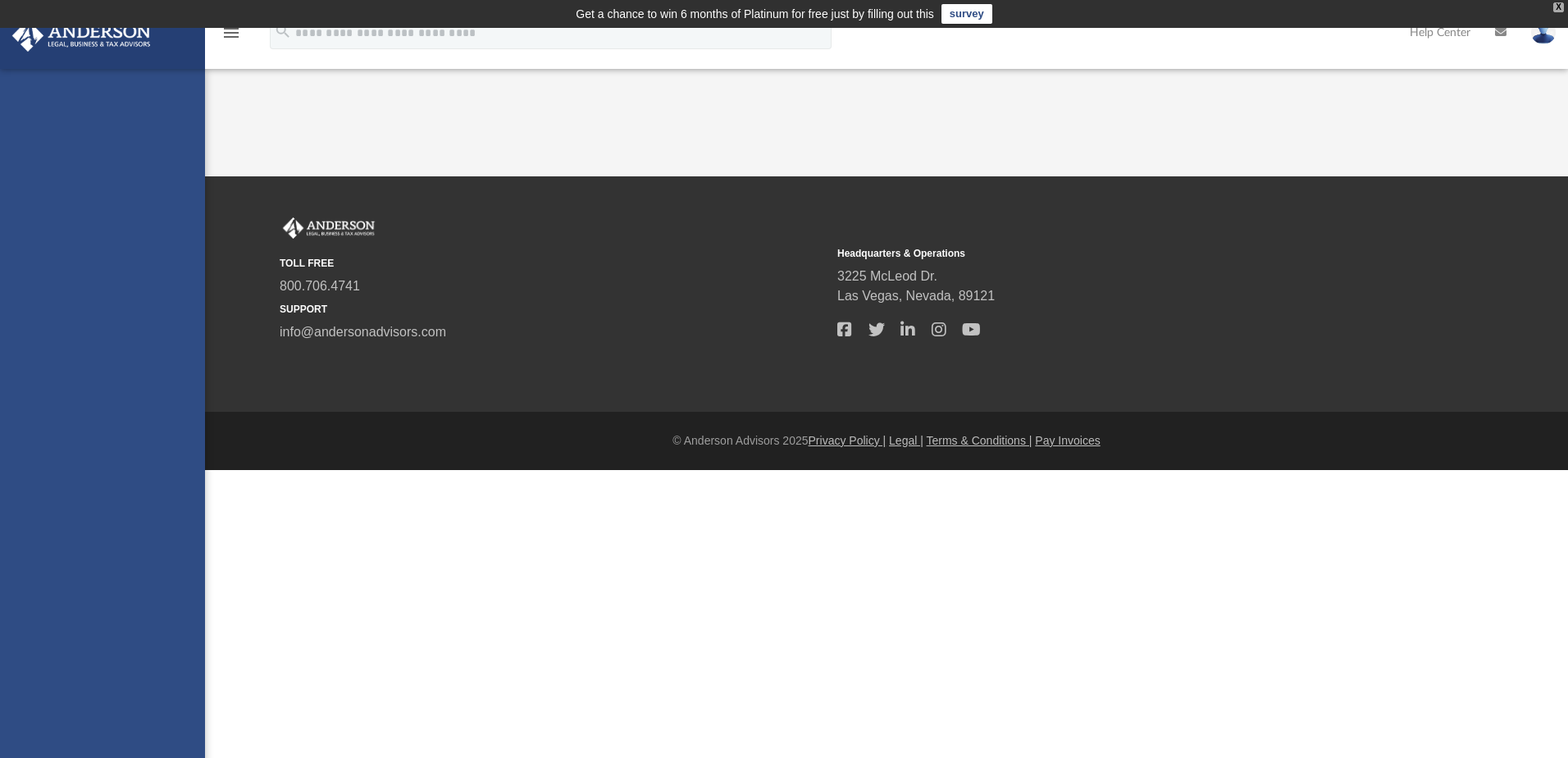 click on "X" at bounding box center [1558, 7] 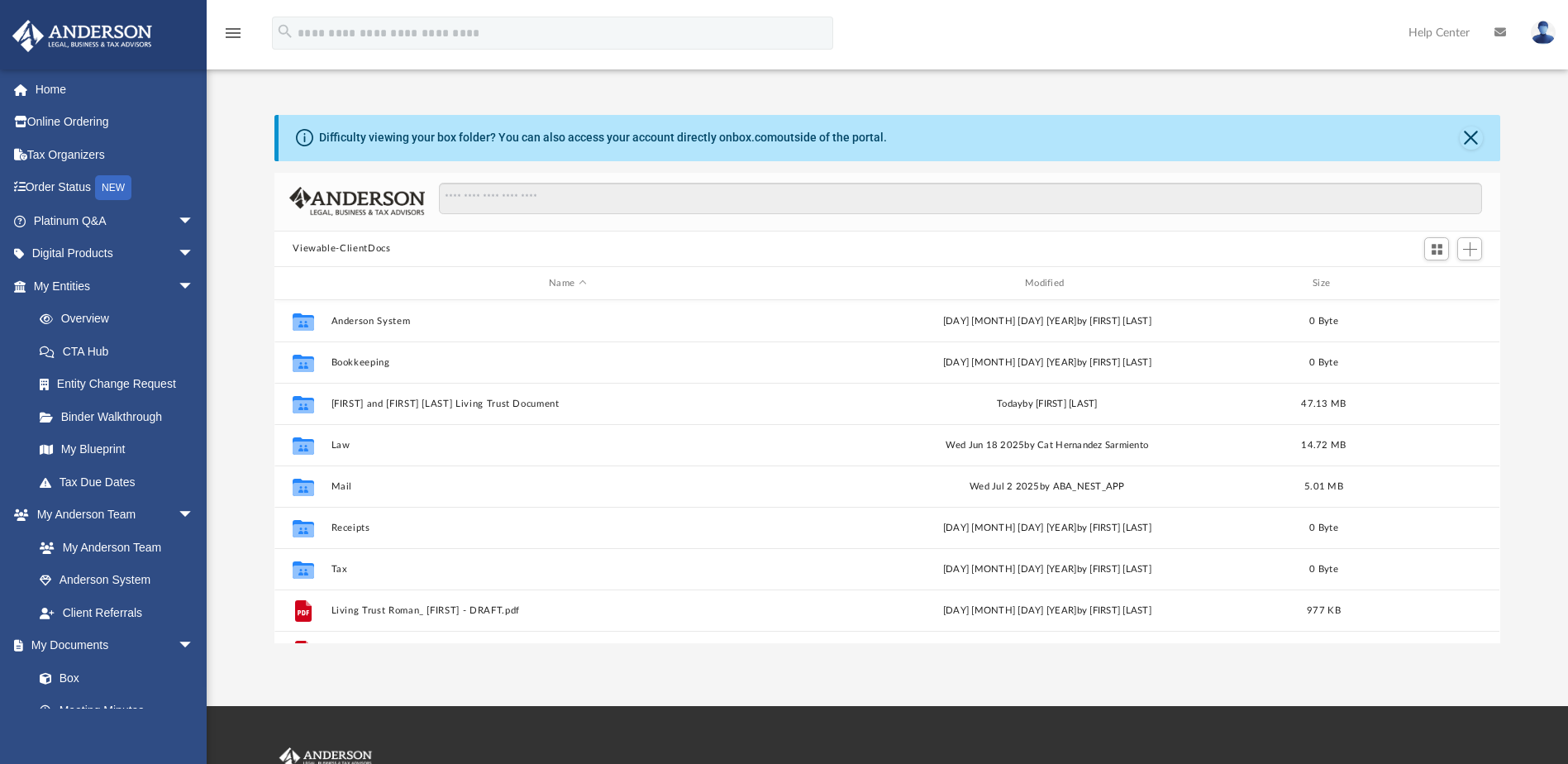 scroll, scrollTop: 13, scrollLeft: 12, axis: both 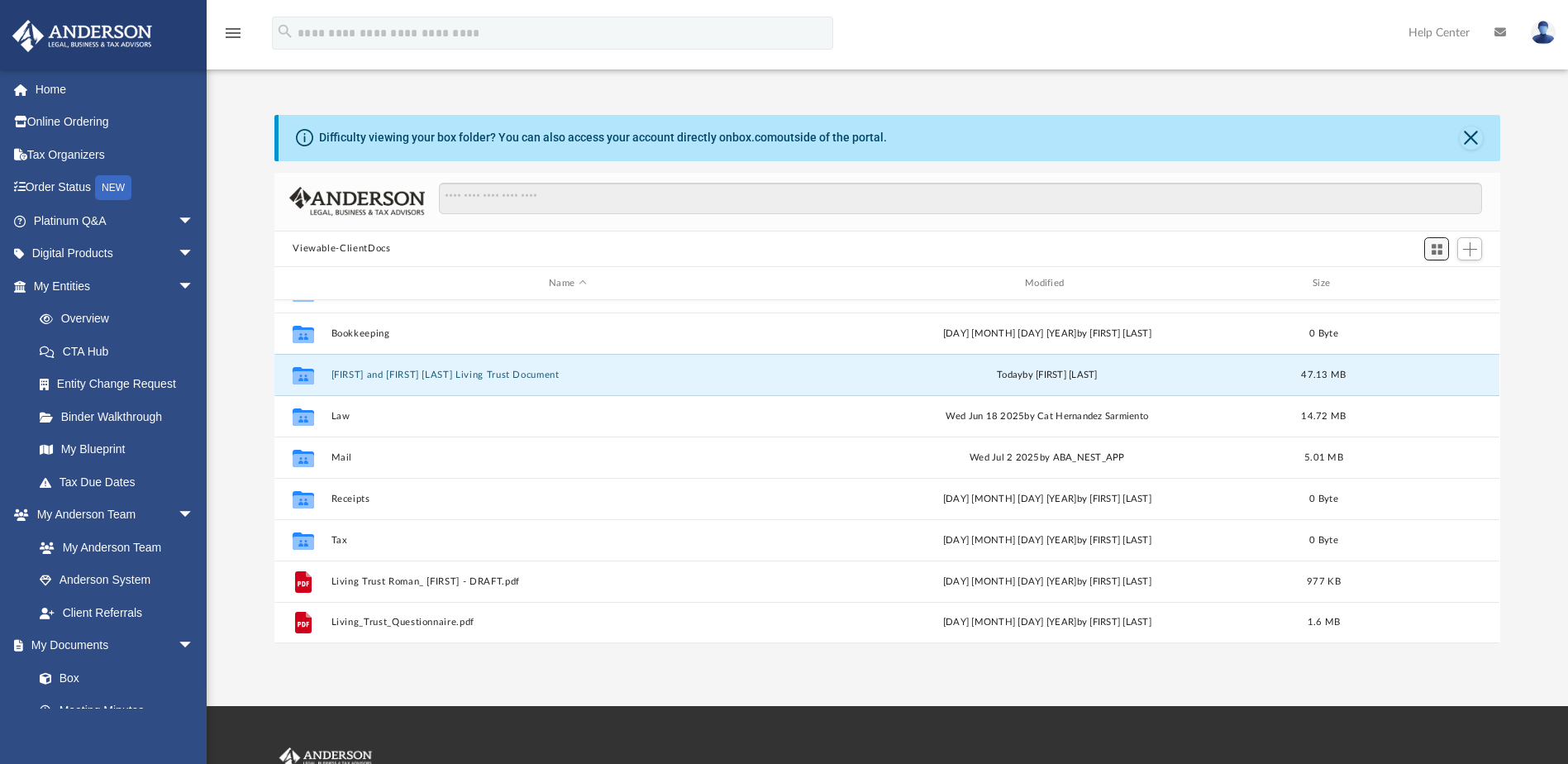 drag, startPoint x: 474, startPoint y: 373, endPoint x: 1436, endPoint y: 249, distance: 969.9588 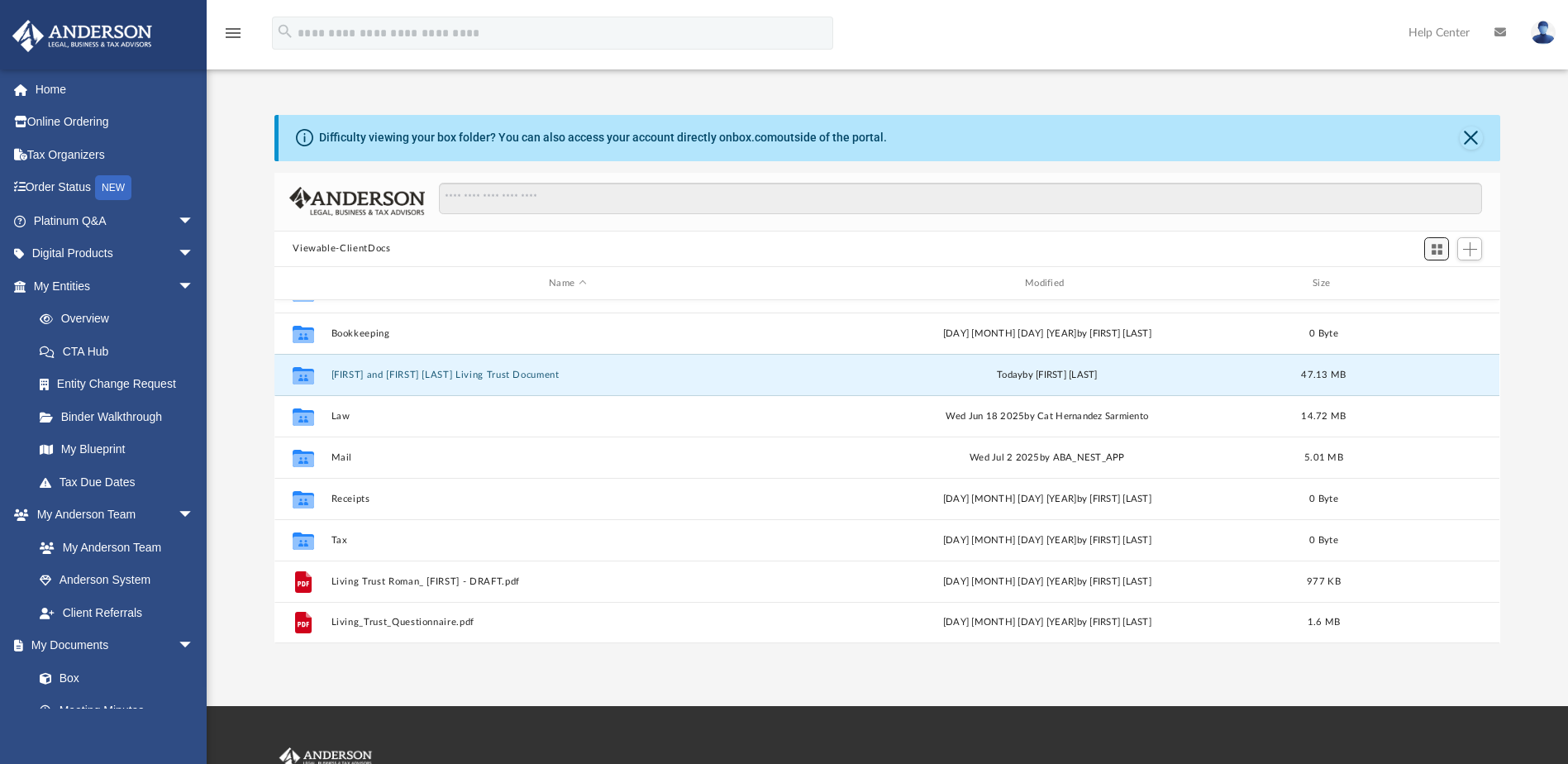 click at bounding box center [1437, 249] 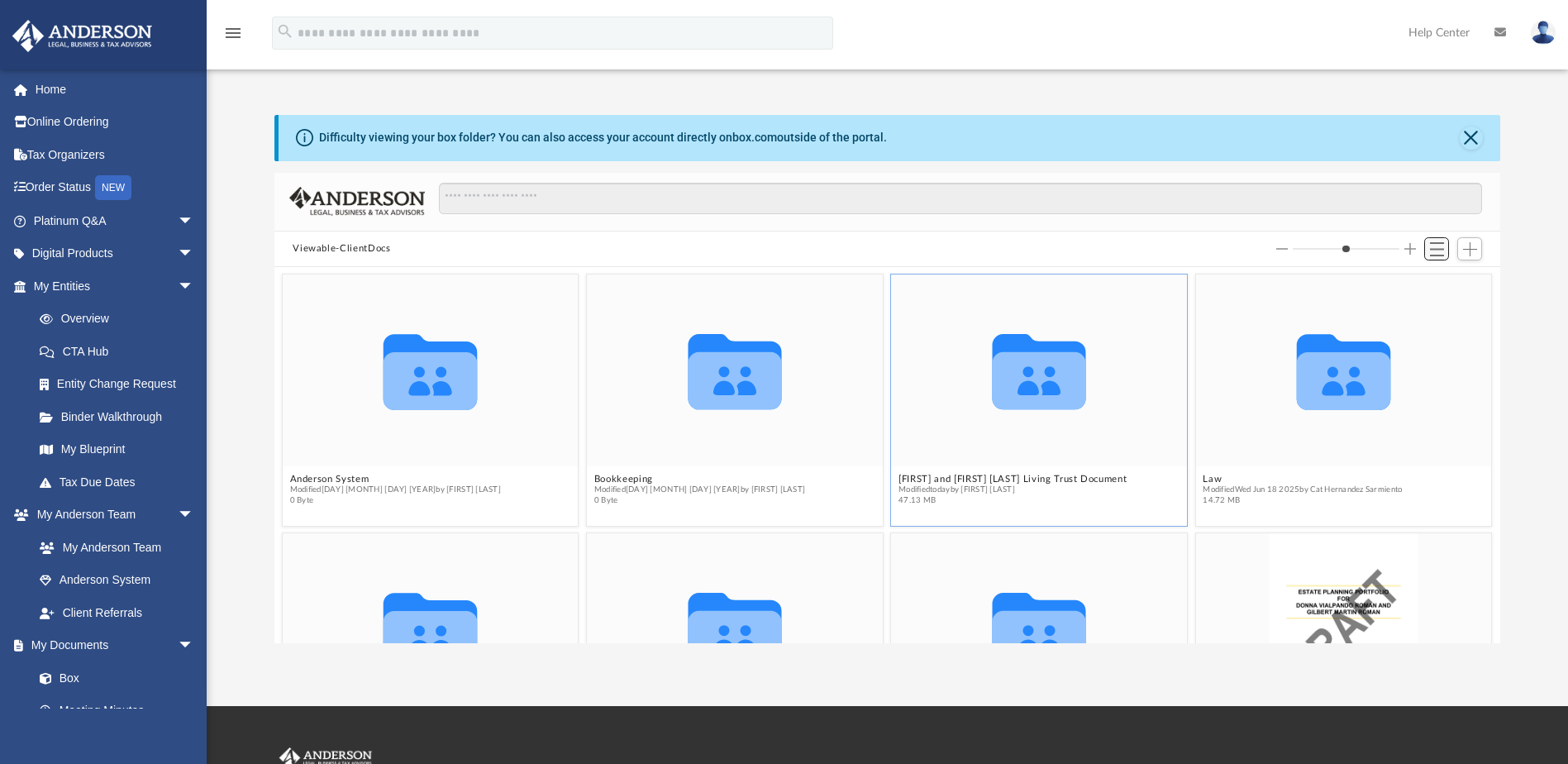 scroll, scrollTop: 13, scrollLeft: 12, axis: both 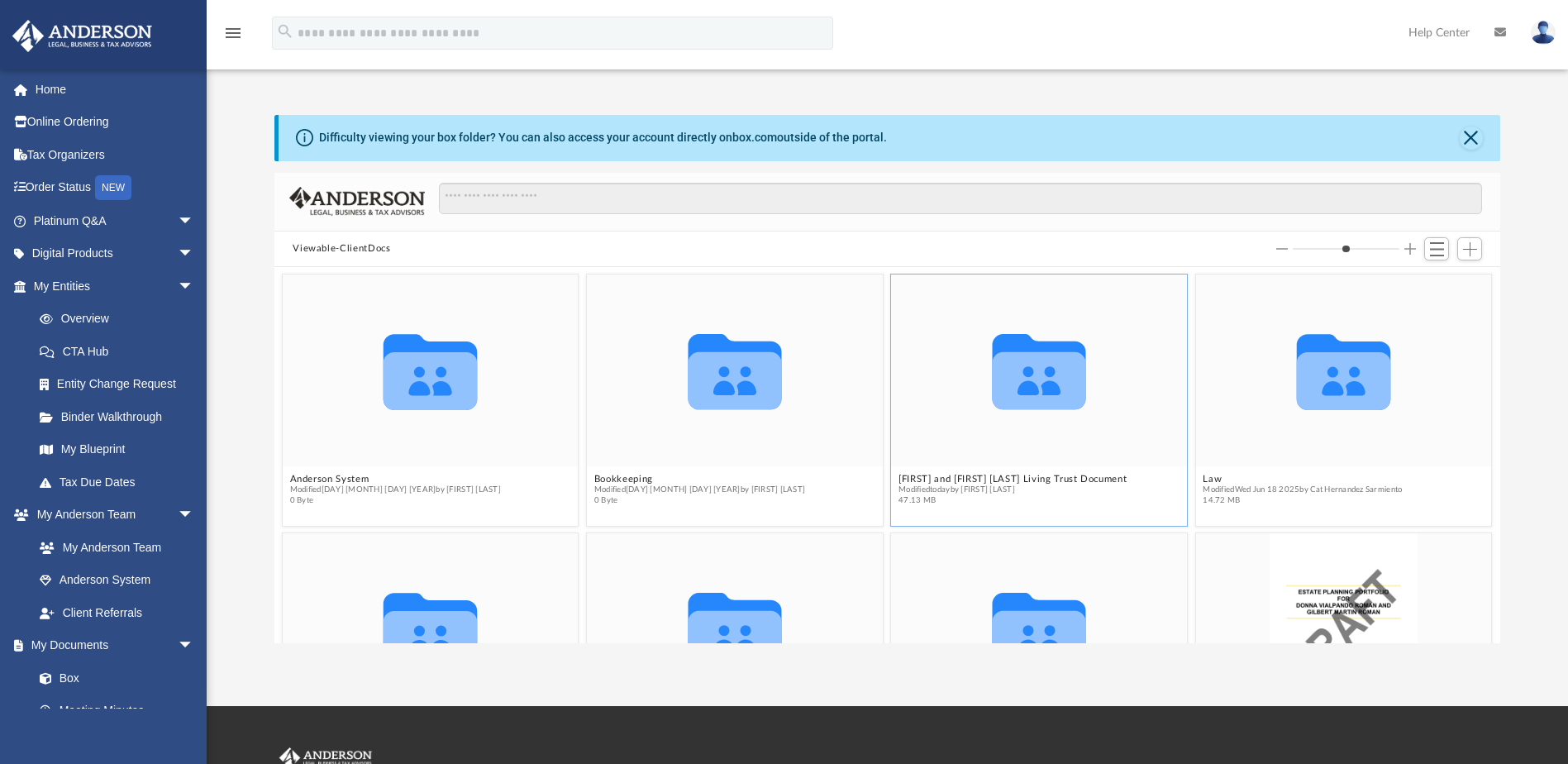 drag, startPoint x: 1037, startPoint y: 486, endPoint x: 998, endPoint y: 485, distance: 39.01282 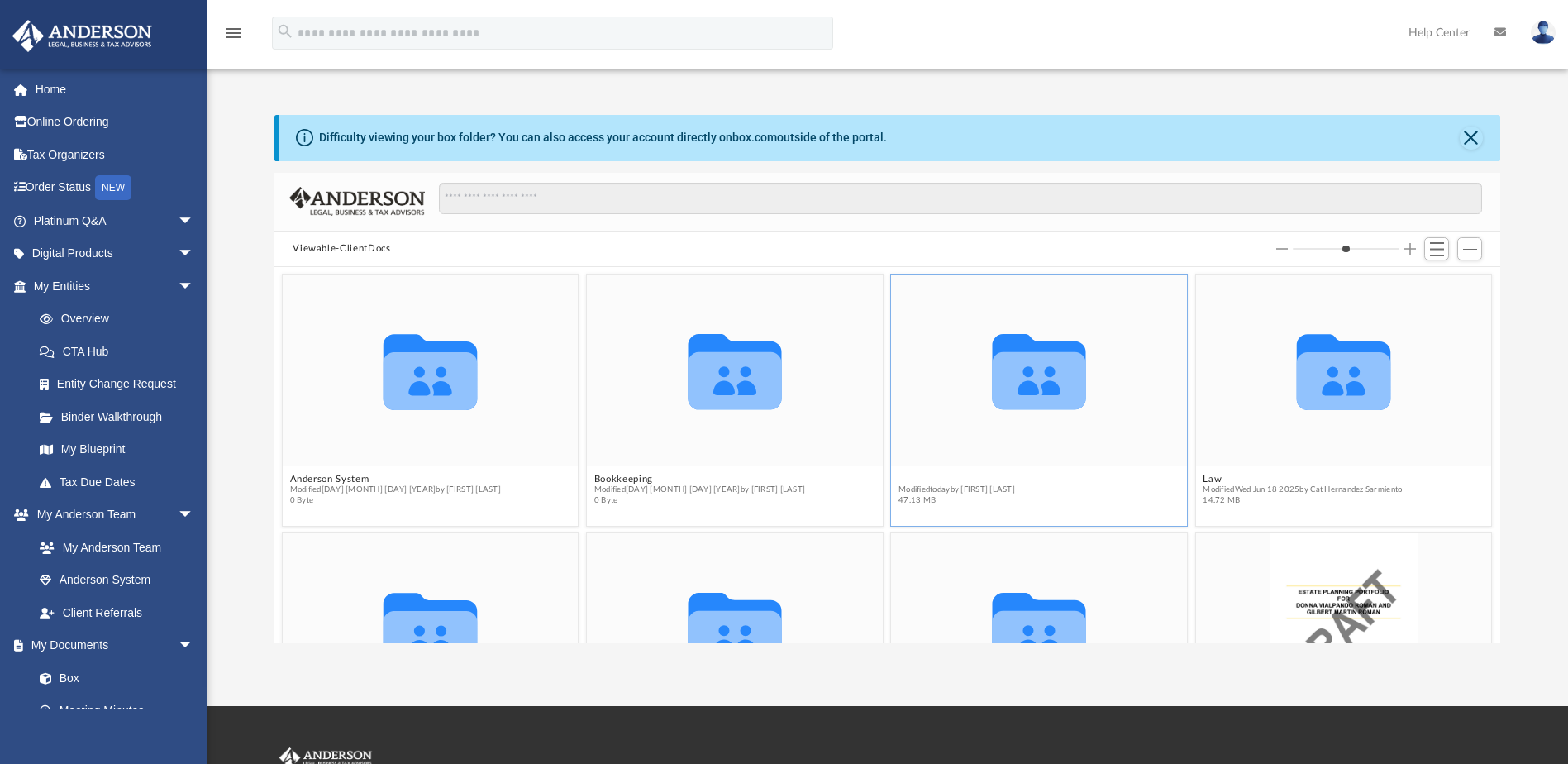 click on "Donna and Gilbert Roman Living Trust Document" at bounding box center [1013, 479] 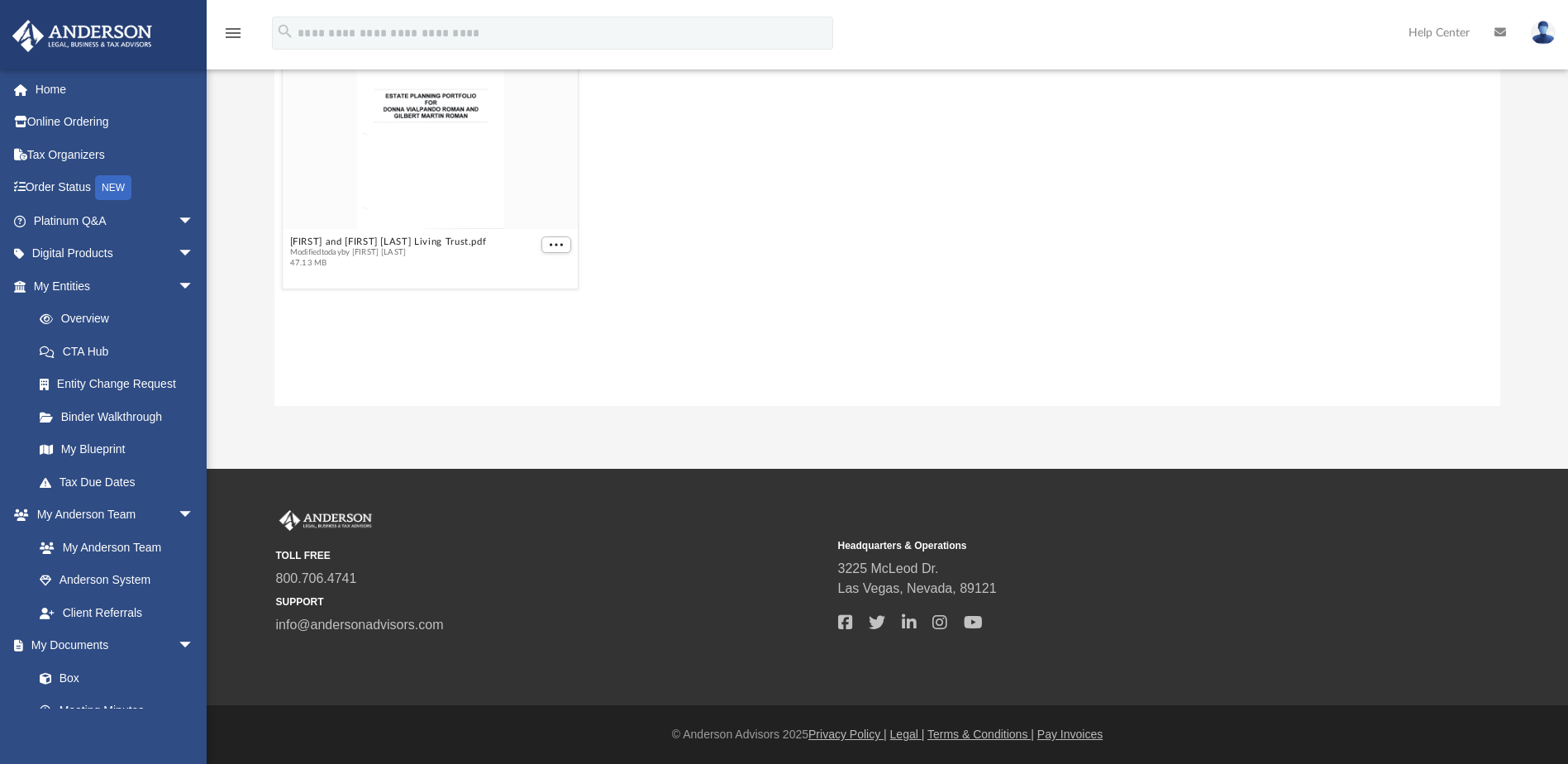 scroll, scrollTop: 0, scrollLeft: 0, axis: both 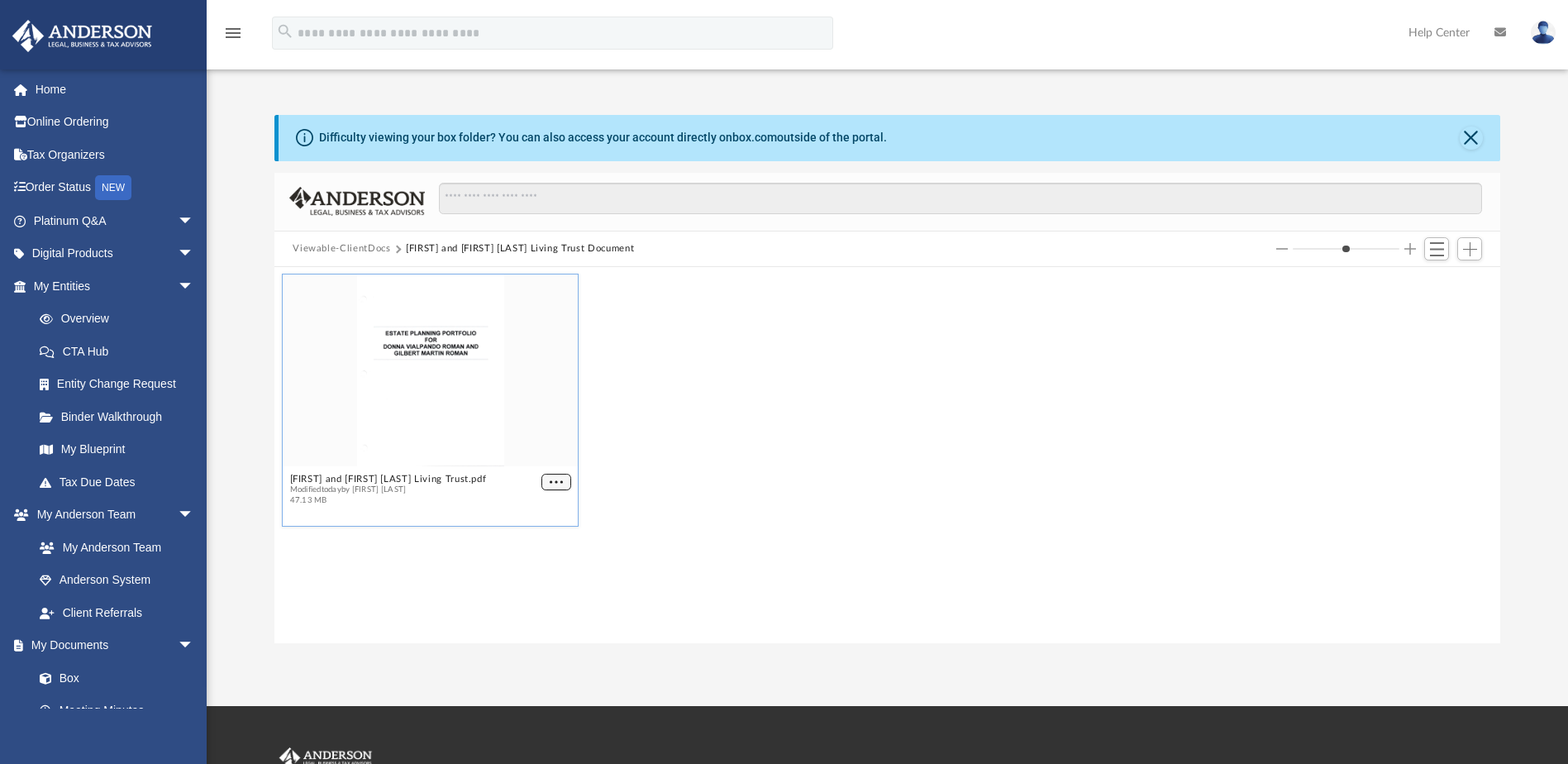 click at bounding box center [556, 482] 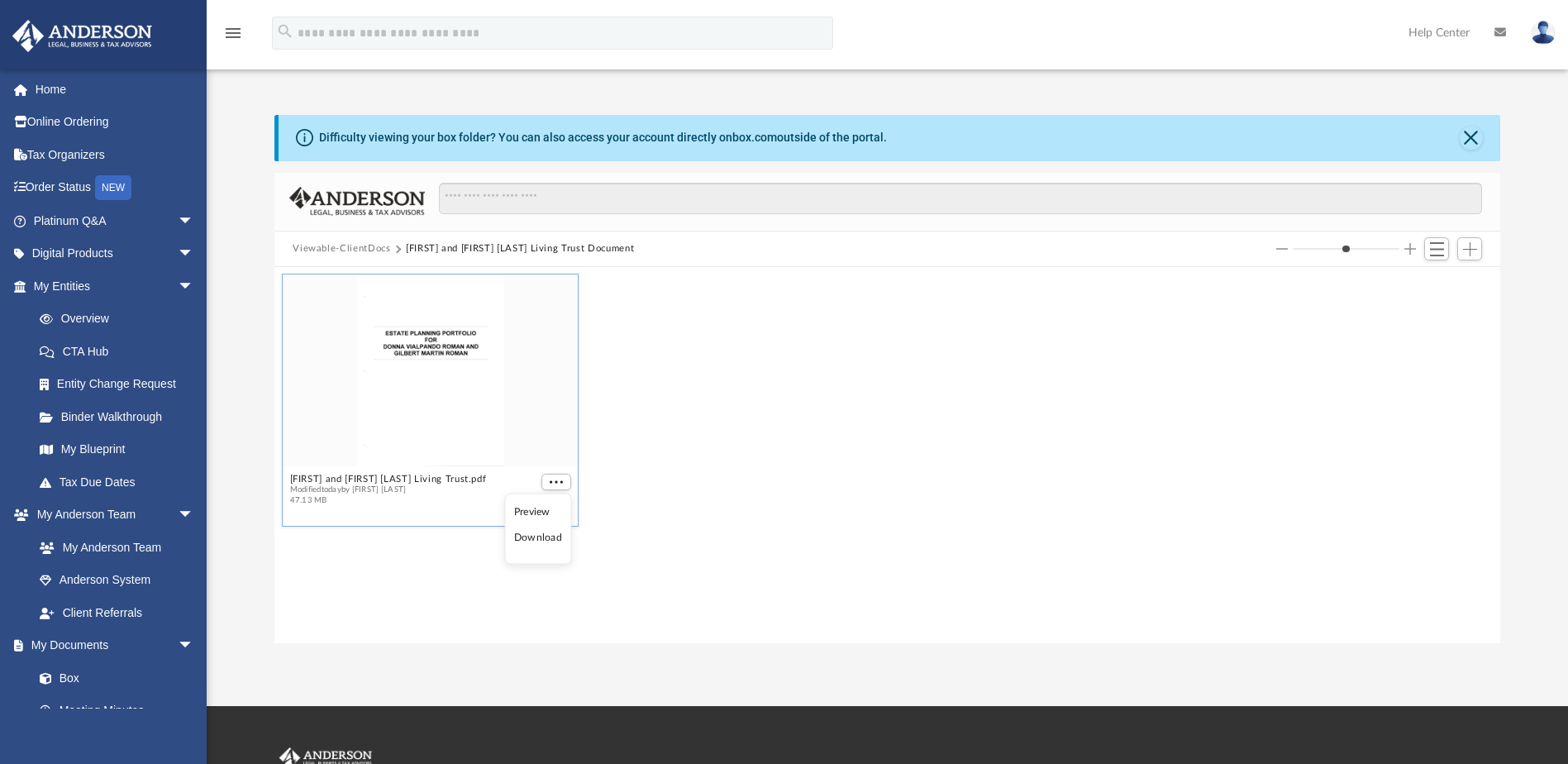 click on "Preview" at bounding box center [538, 511] 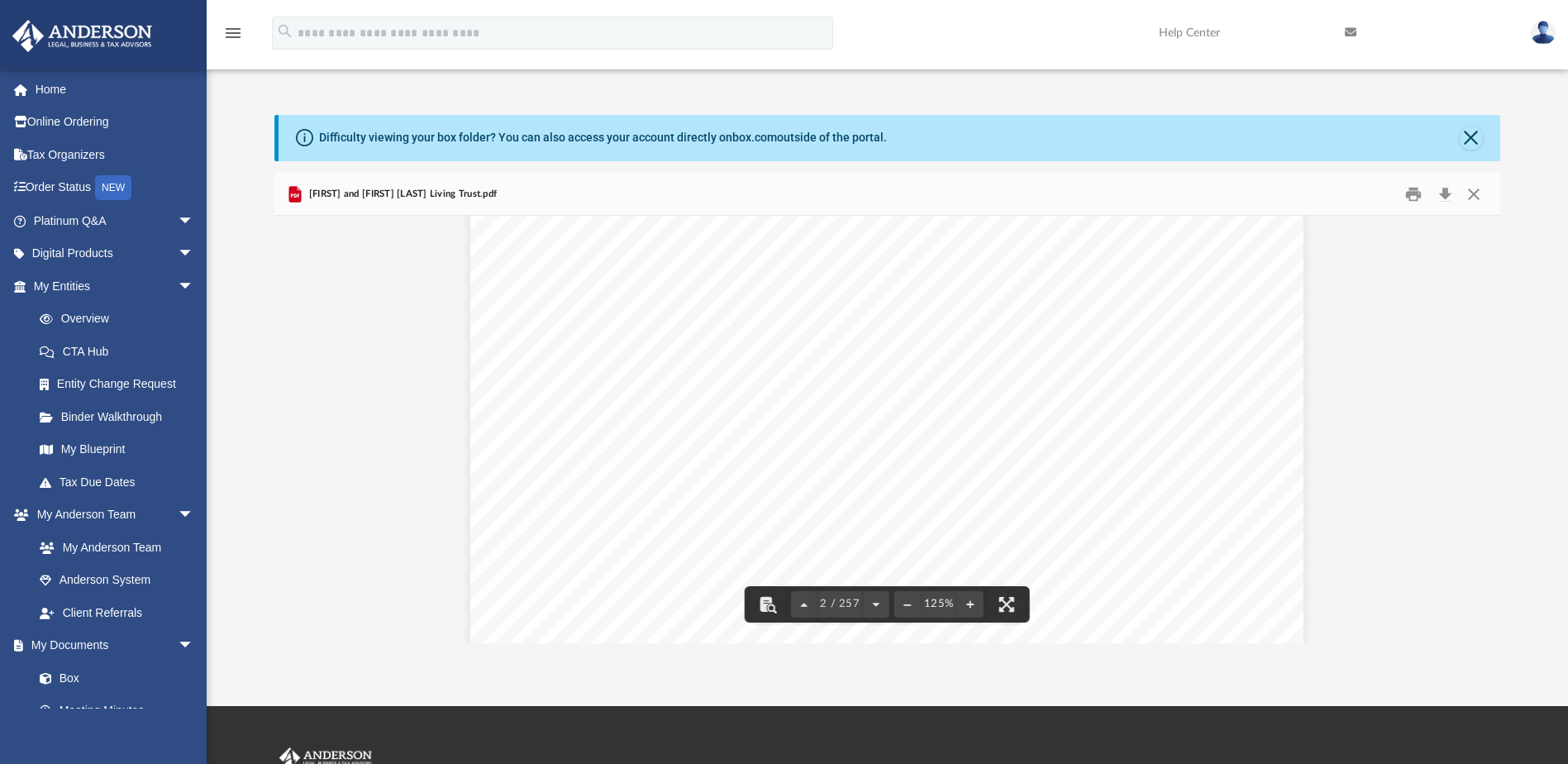 scroll, scrollTop: 1866, scrollLeft: 0, axis: vertical 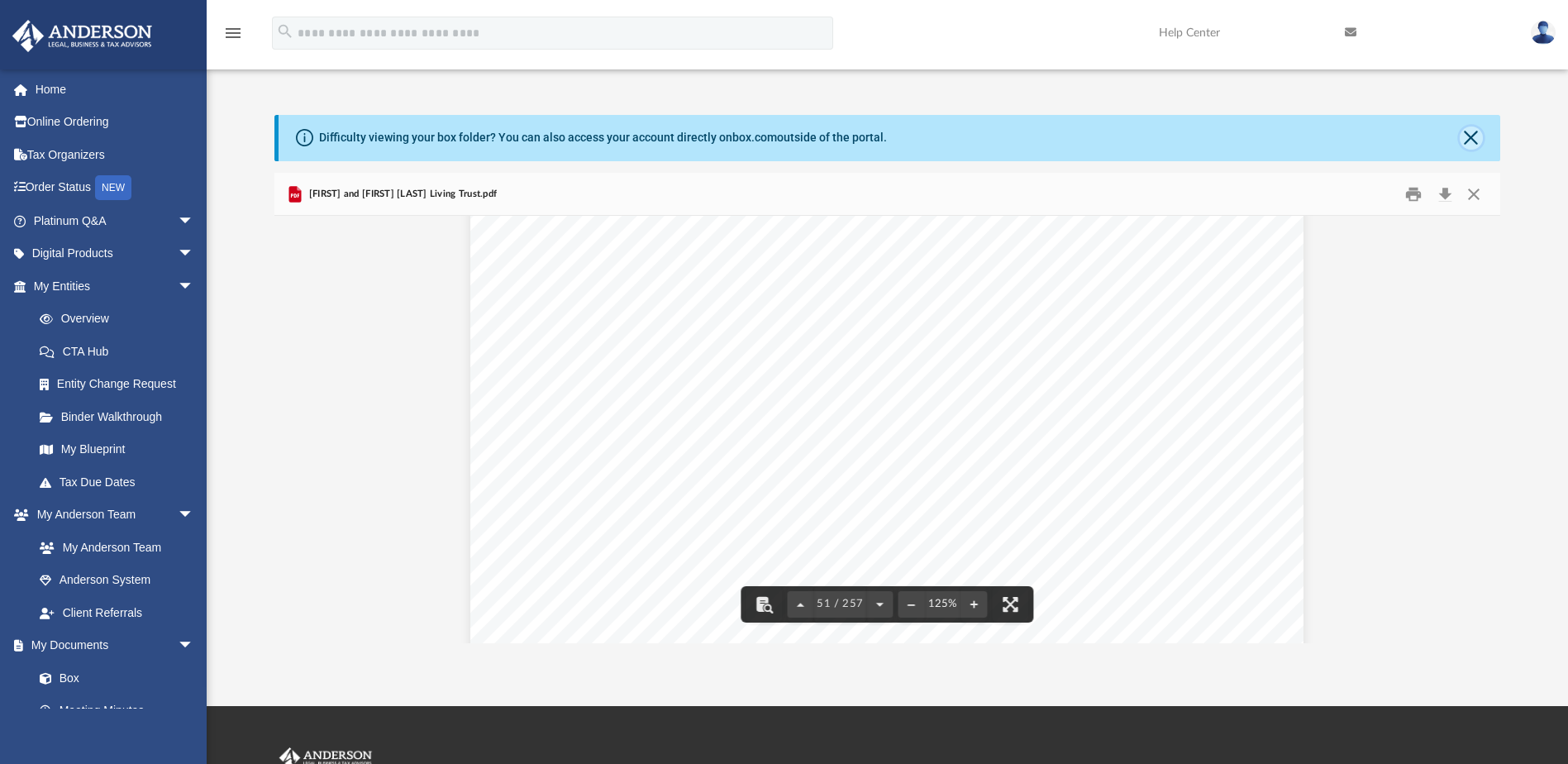 click 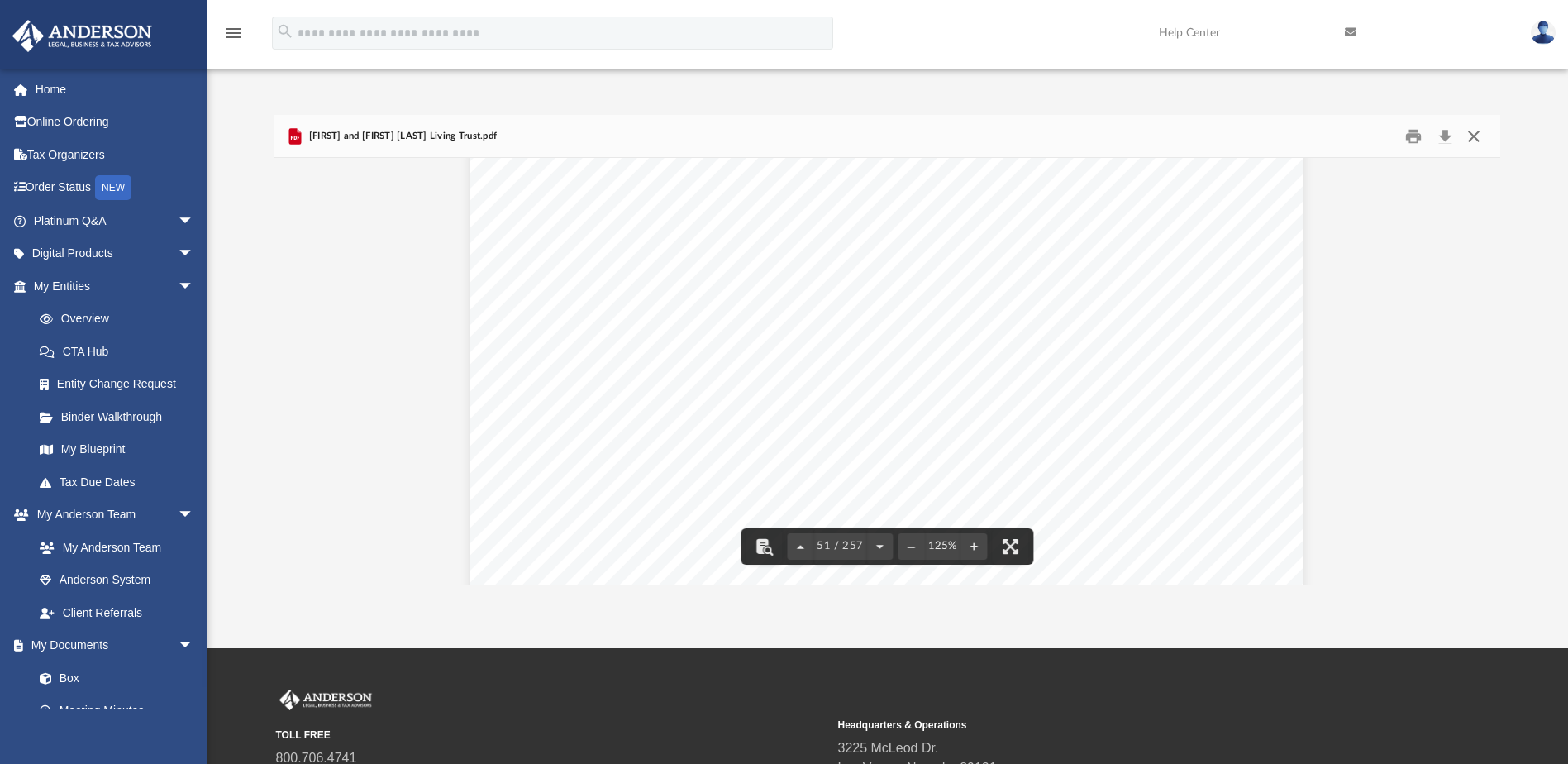 click at bounding box center [1474, 136] 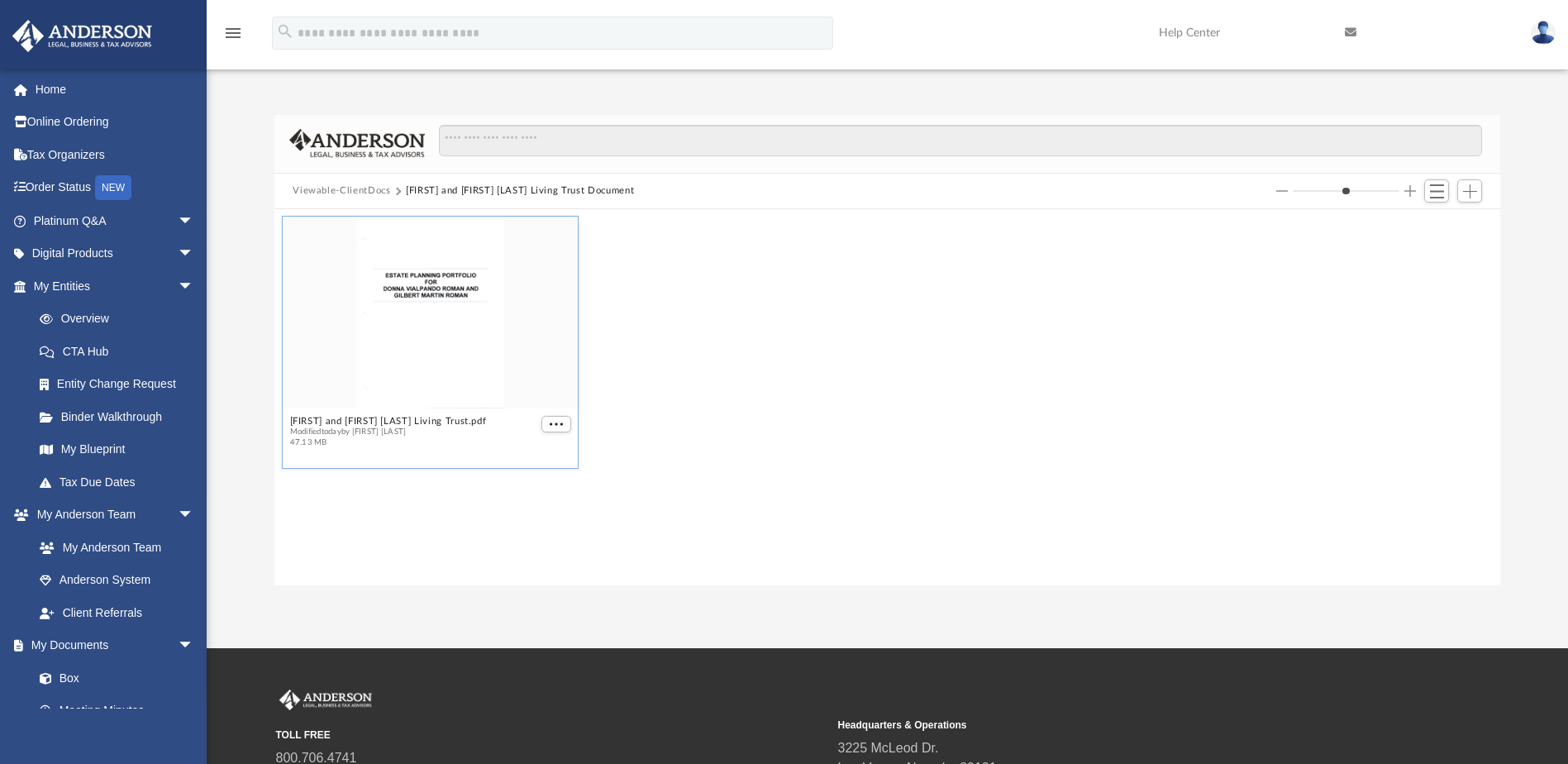 click on "Viewable-ClientDocs" at bounding box center [341, 191] 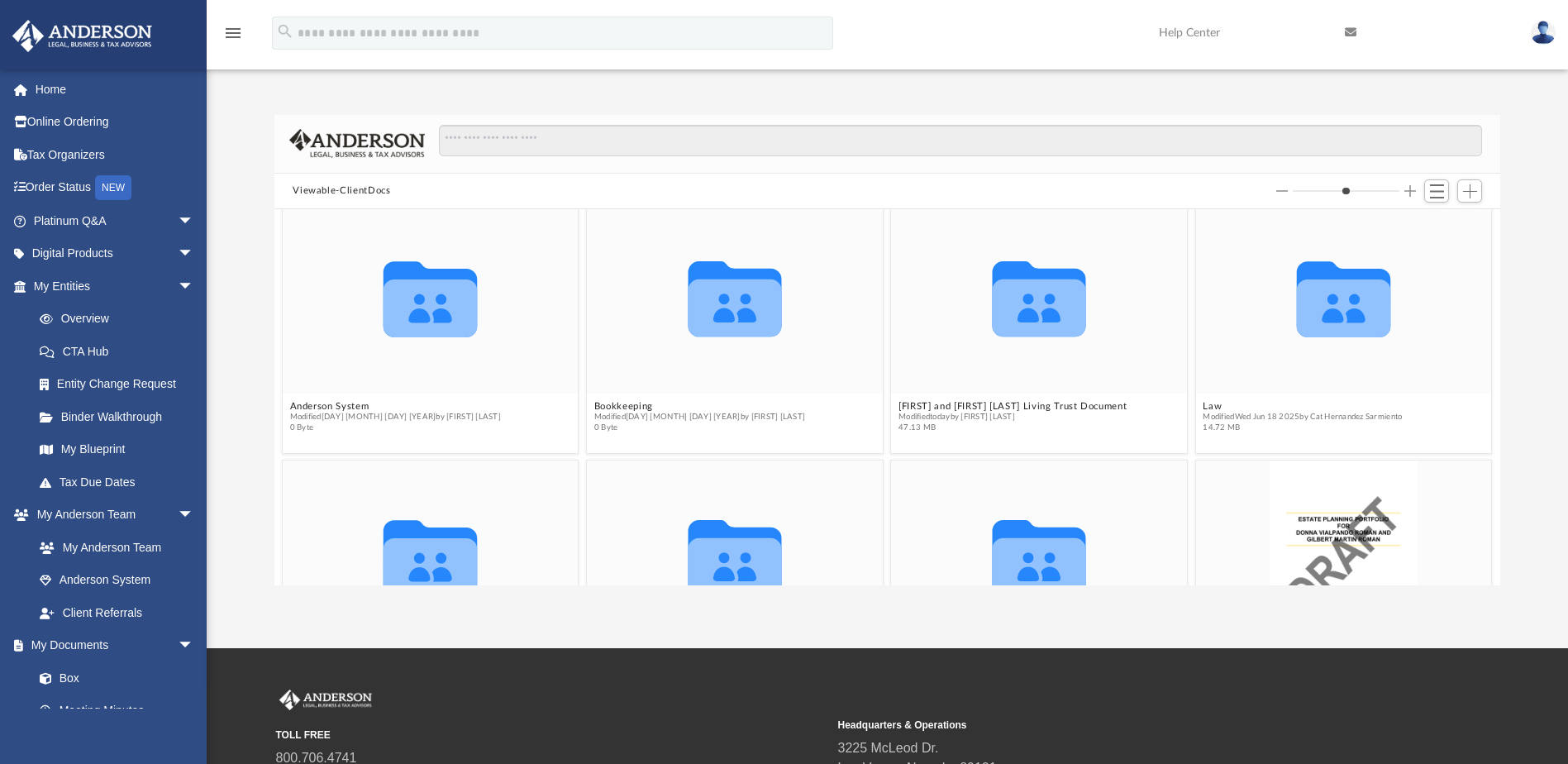 scroll, scrollTop: 0, scrollLeft: 0, axis: both 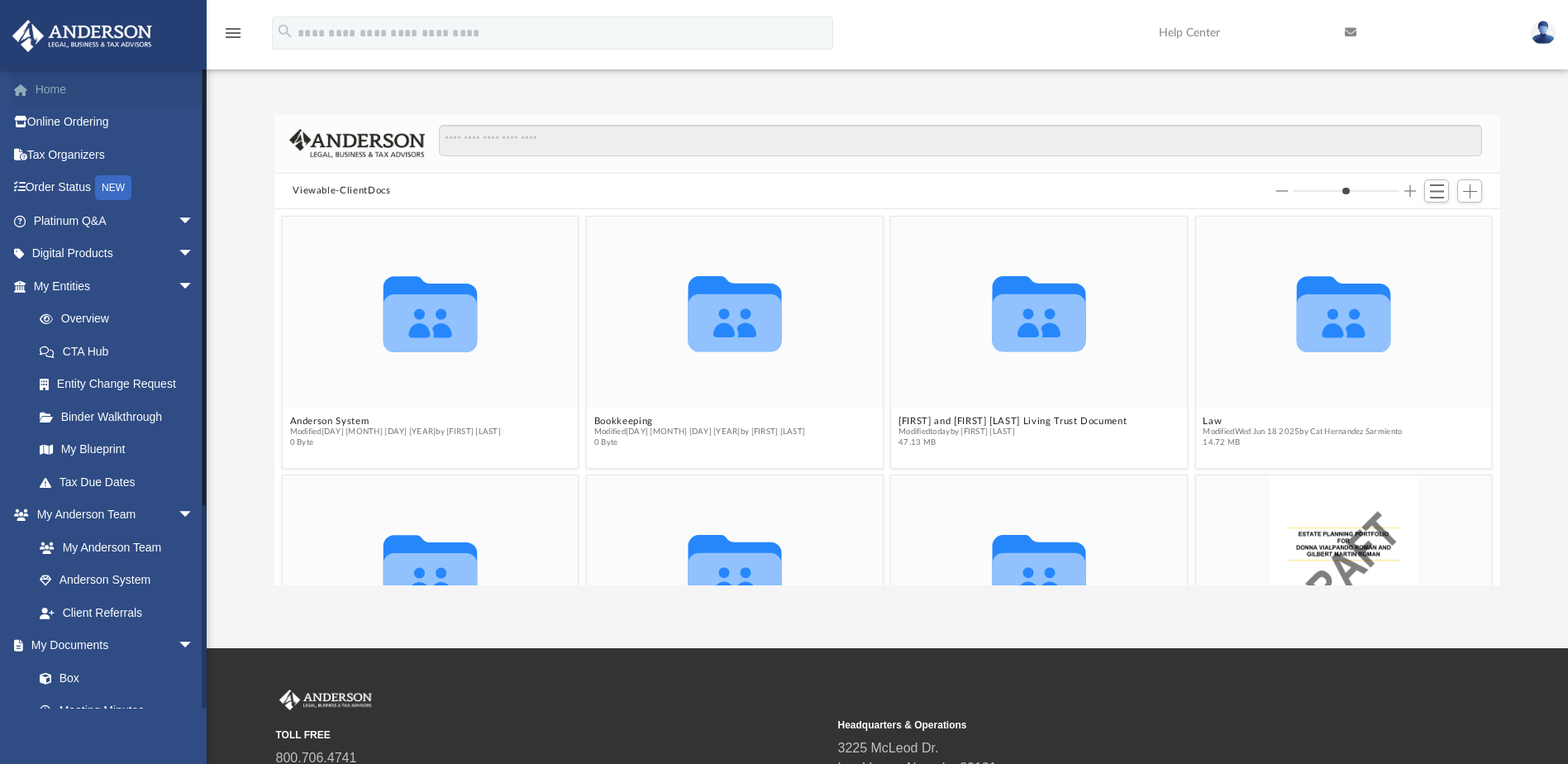 click on "Home" at bounding box center [115, 89] 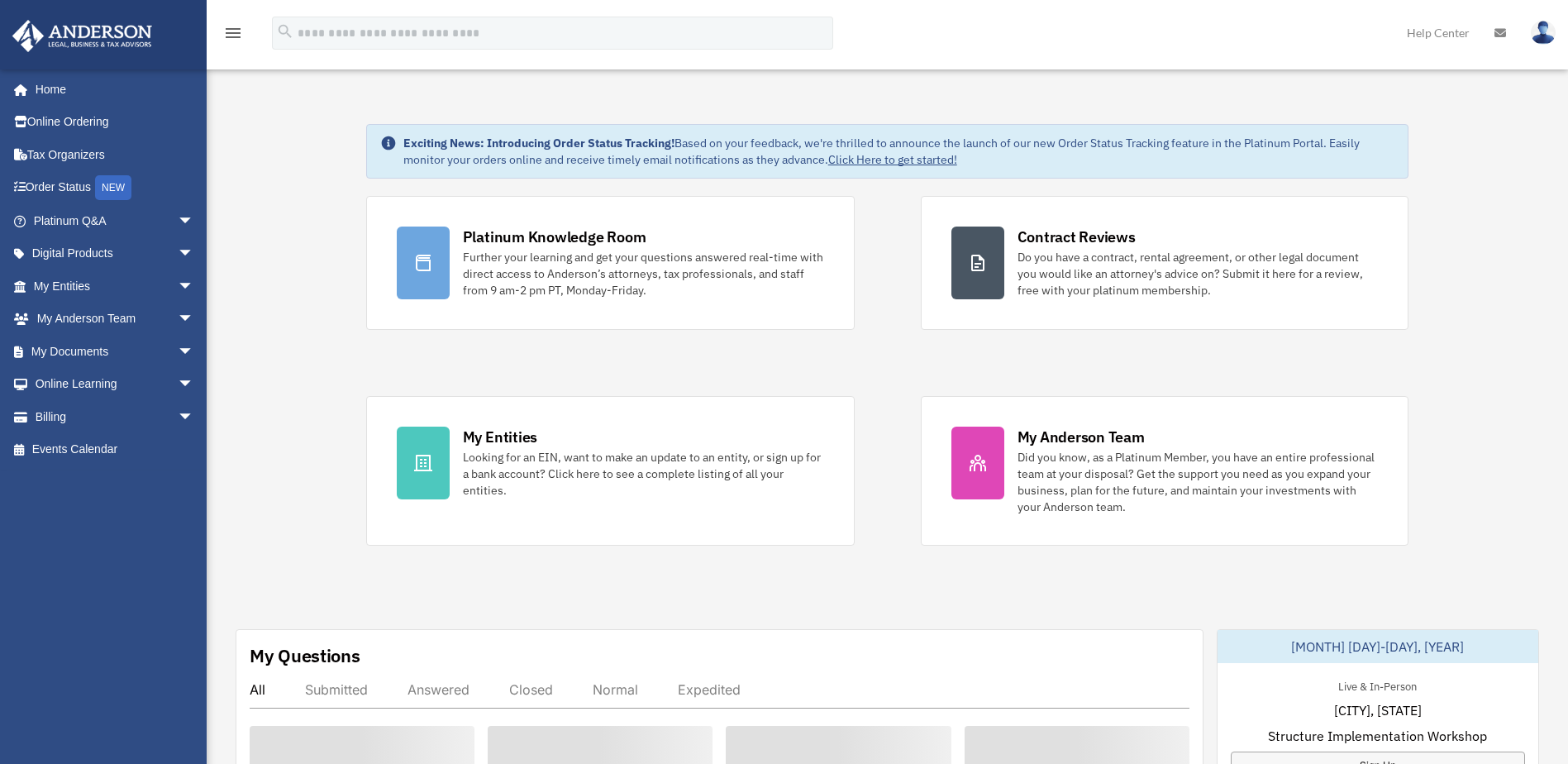 scroll, scrollTop: 0, scrollLeft: 0, axis: both 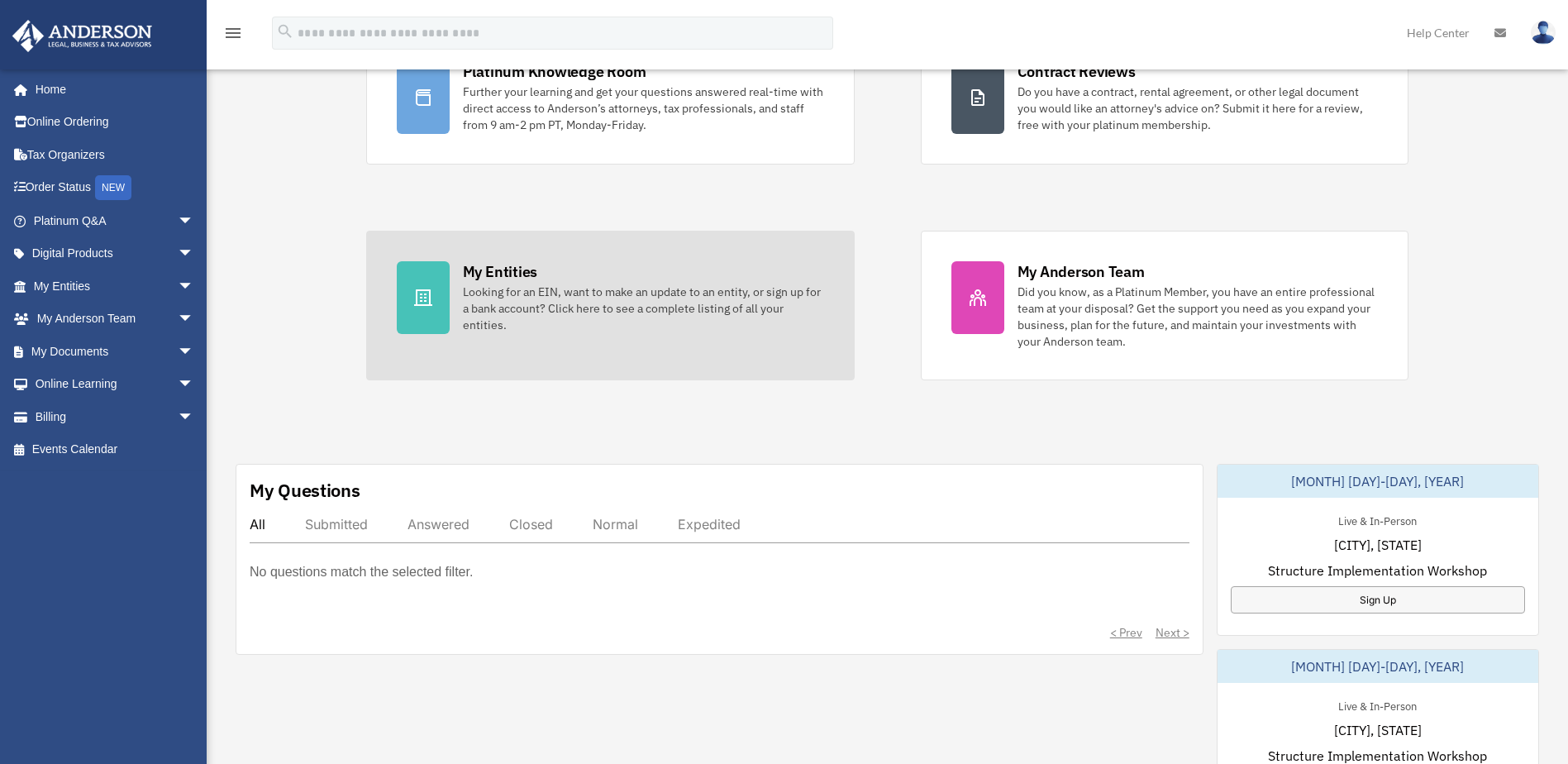 click on "Looking for an EIN, want to  make an update to an entity, or sign up for a bank account?  Click here to see a complete listing of all your entities." at bounding box center (643, 308) 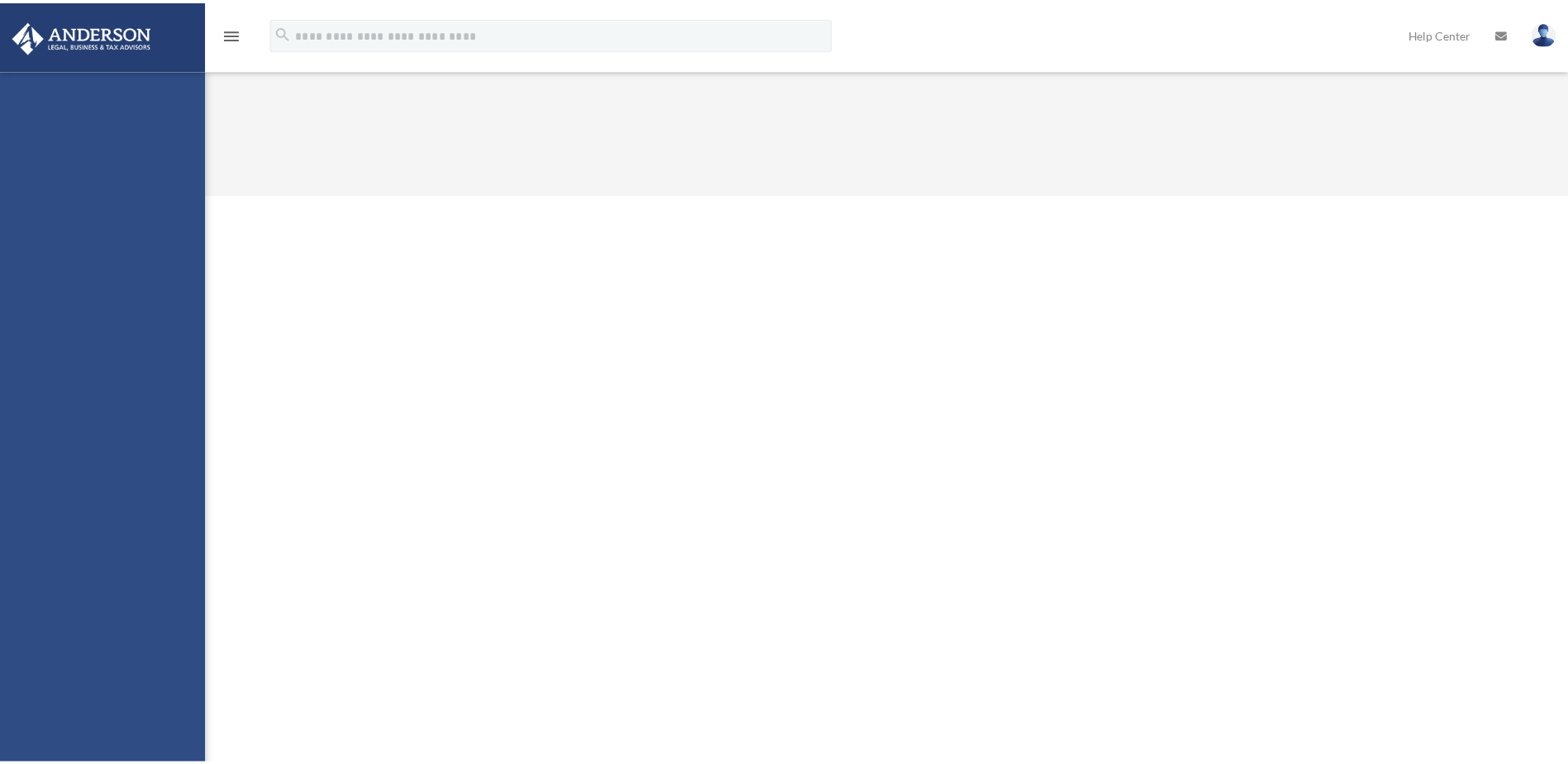 scroll, scrollTop: 0, scrollLeft: 0, axis: both 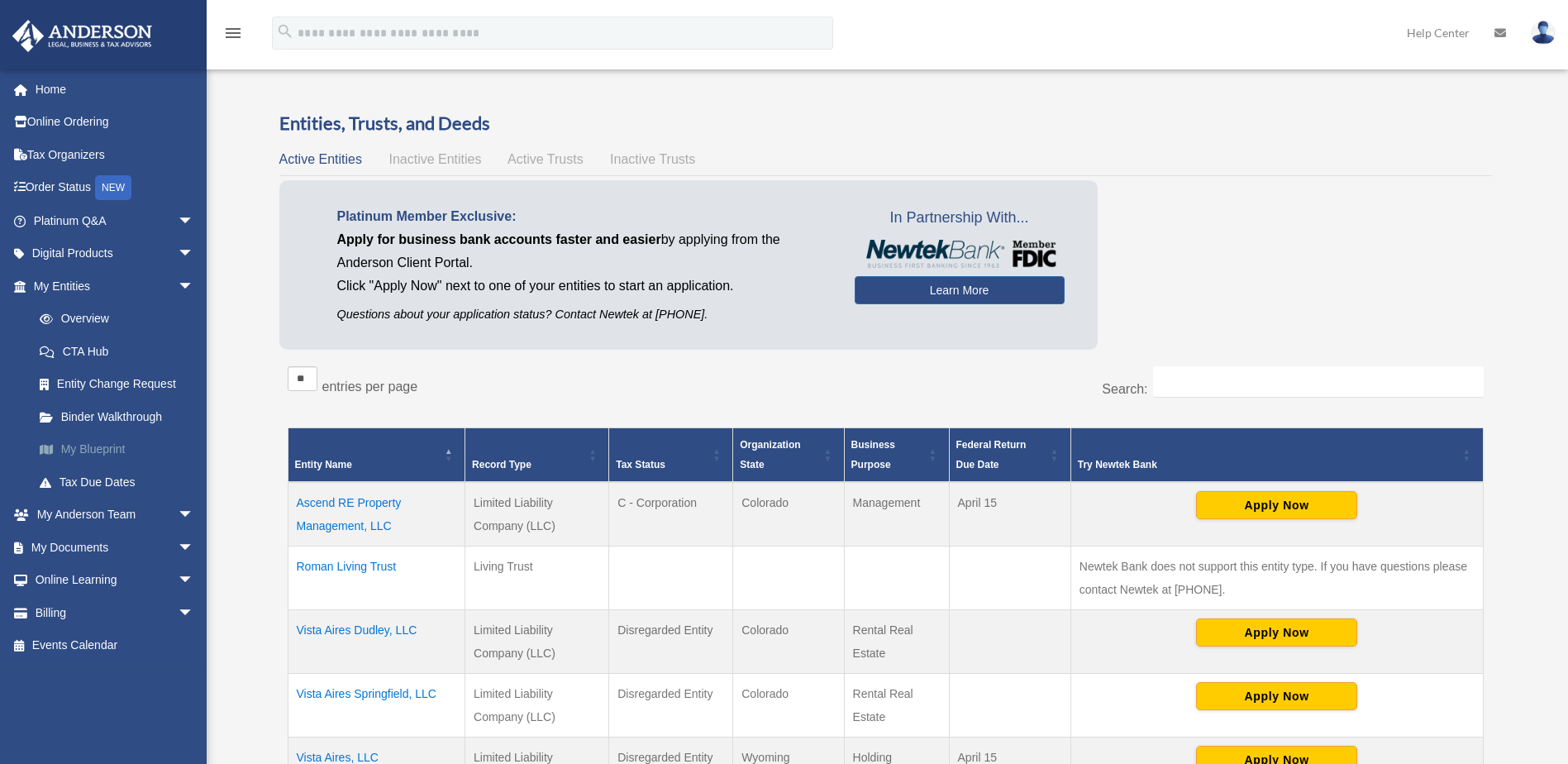 click on "My Blueprint" at bounding box center [121, 450] 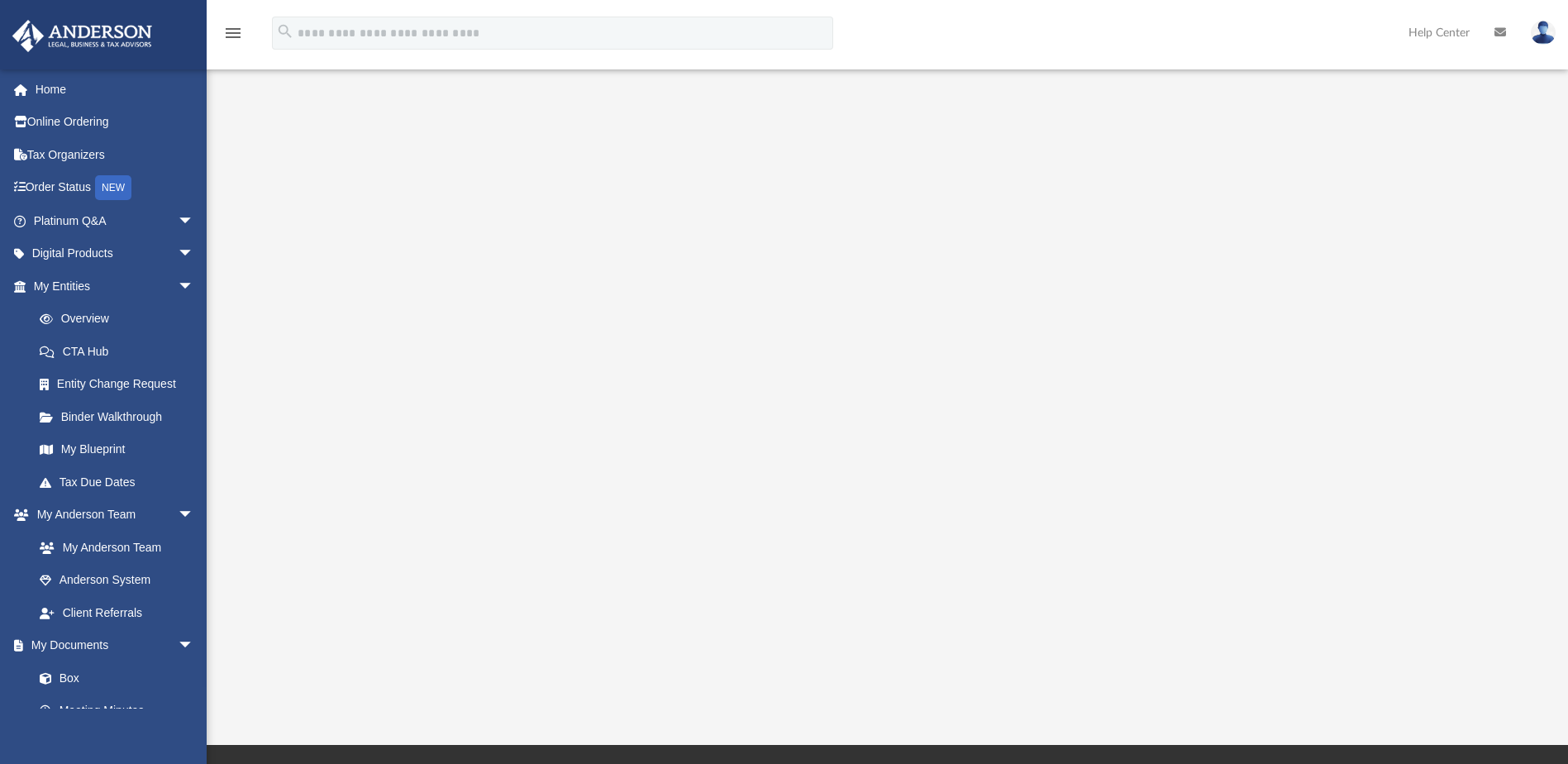 scroll, scrollTop: 0, scrollLeft: 0, axis: both 